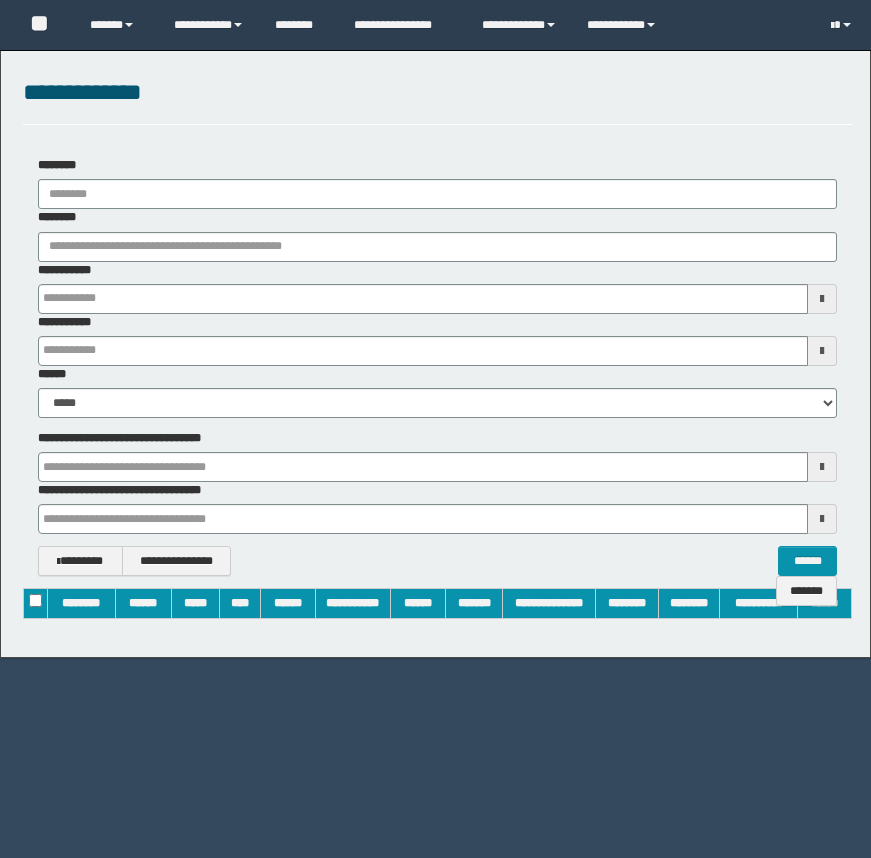 scroll, scrollTop: 0, scrollLeft: 0, axis: both 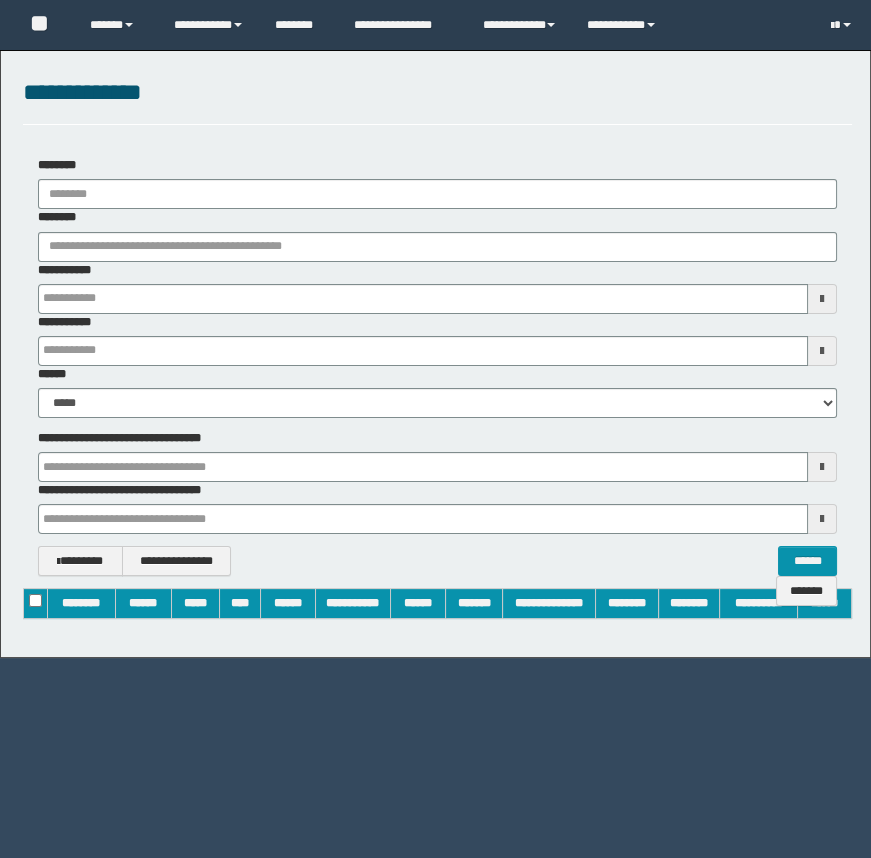 type on "**********" 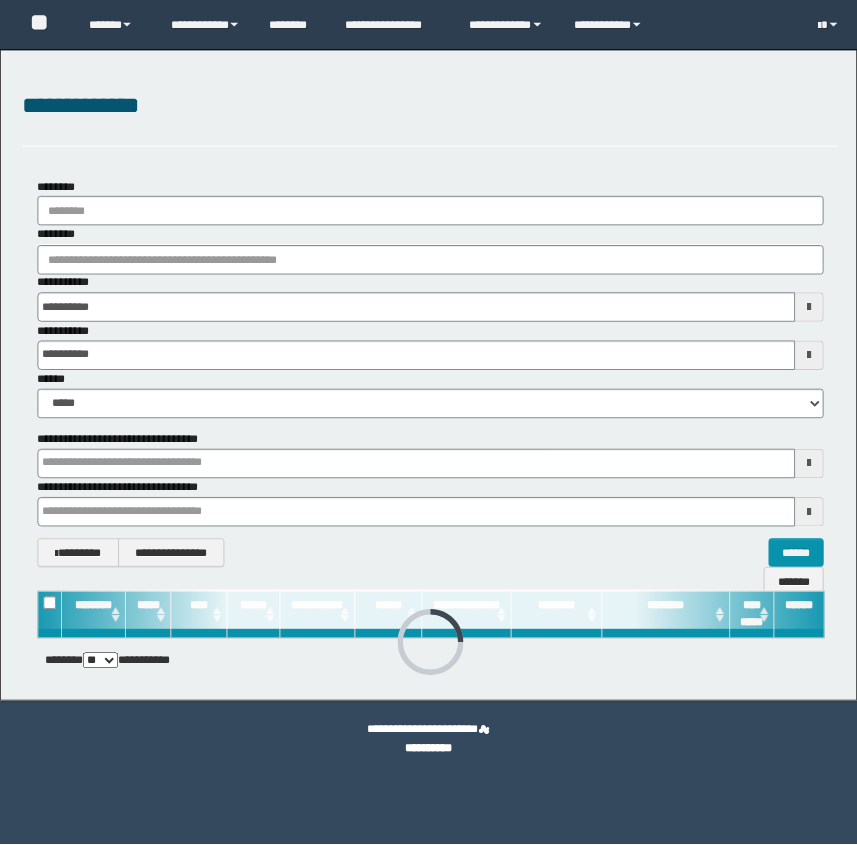 scroll, scrollTop: 0, scrollLeft: 0, axis: both 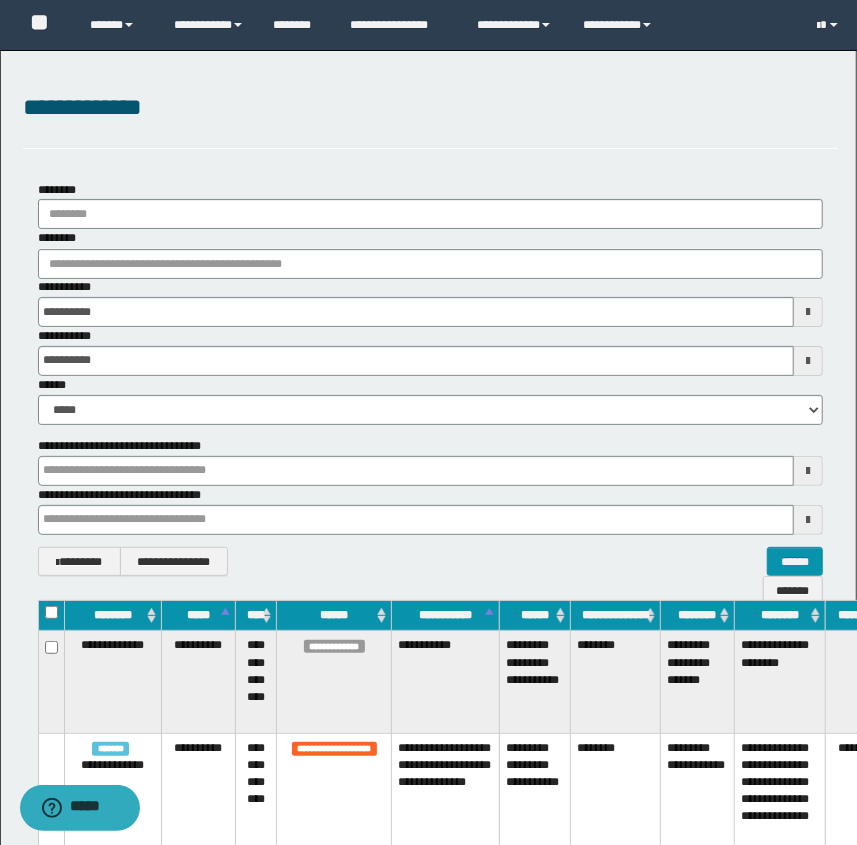 type 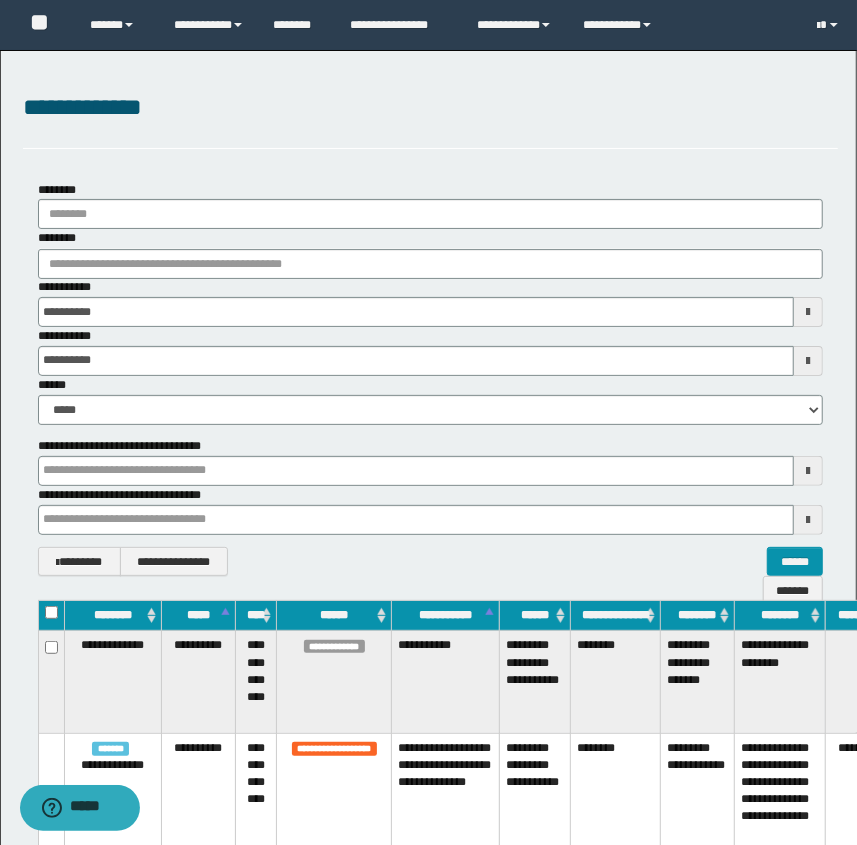 type 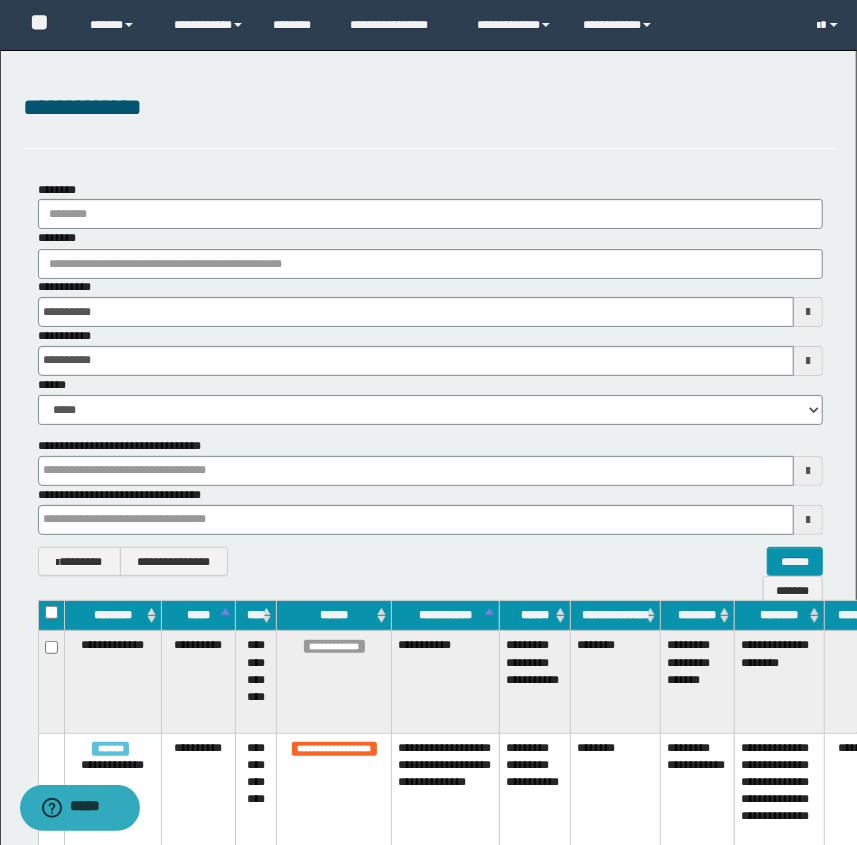 type 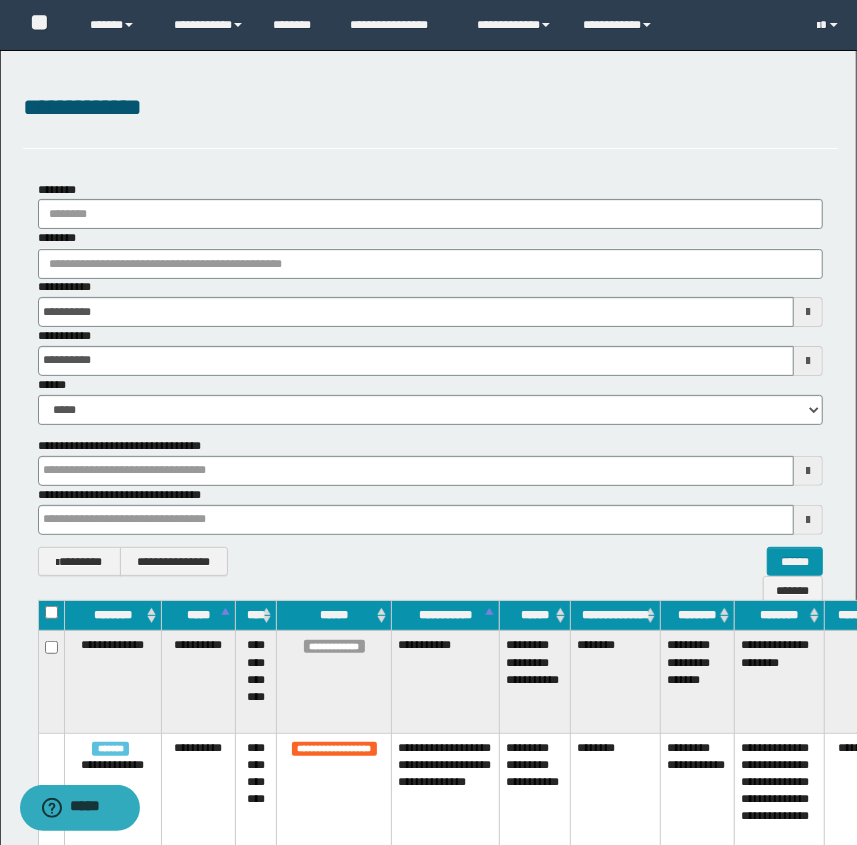 type 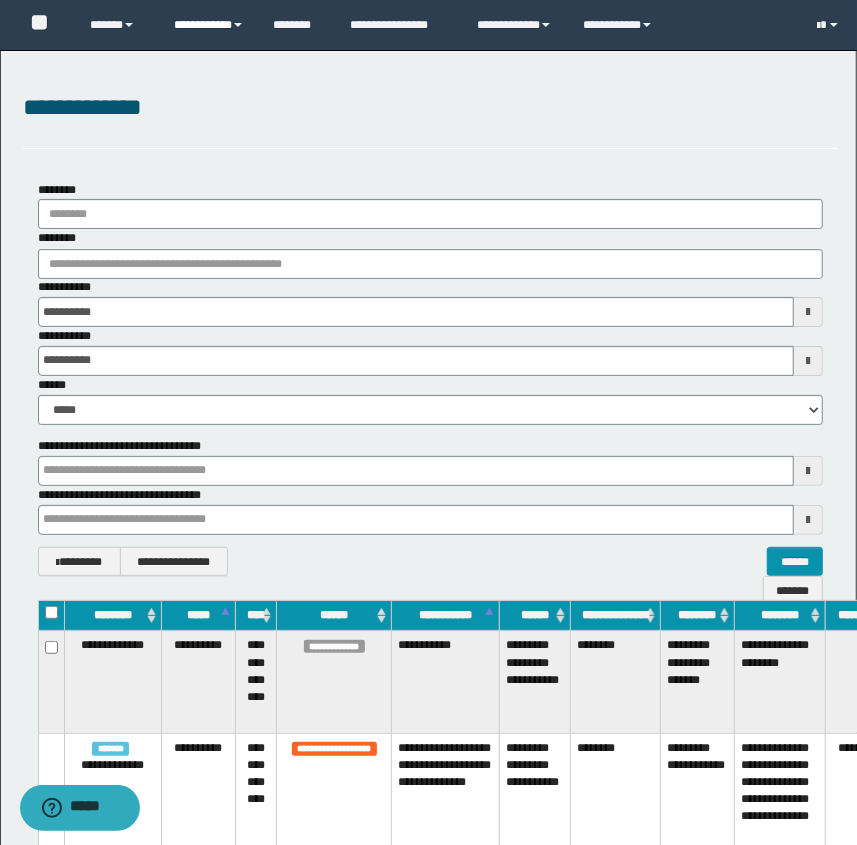 type 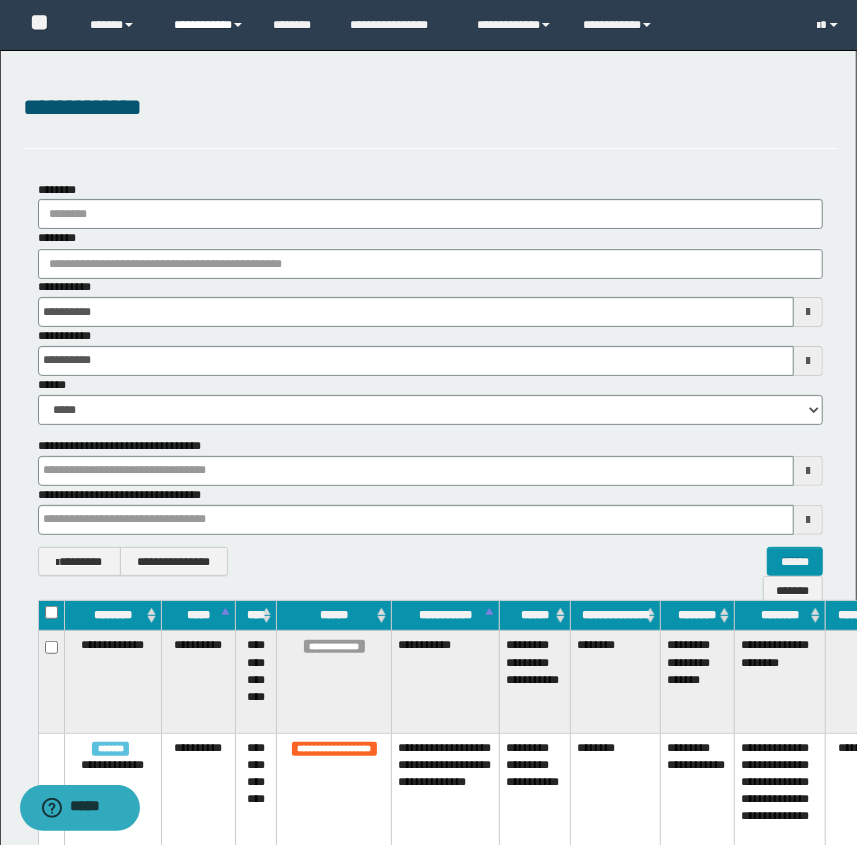 click on "**********" at bounding box center (209, 25) 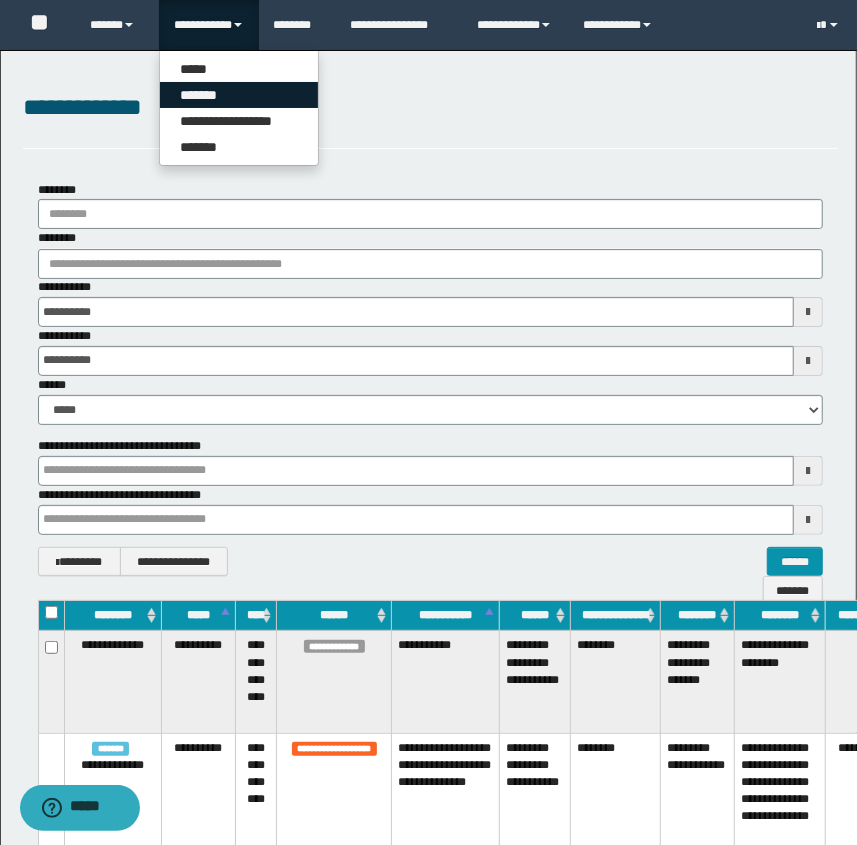 click on "*******" at bounding box center [239, 95] 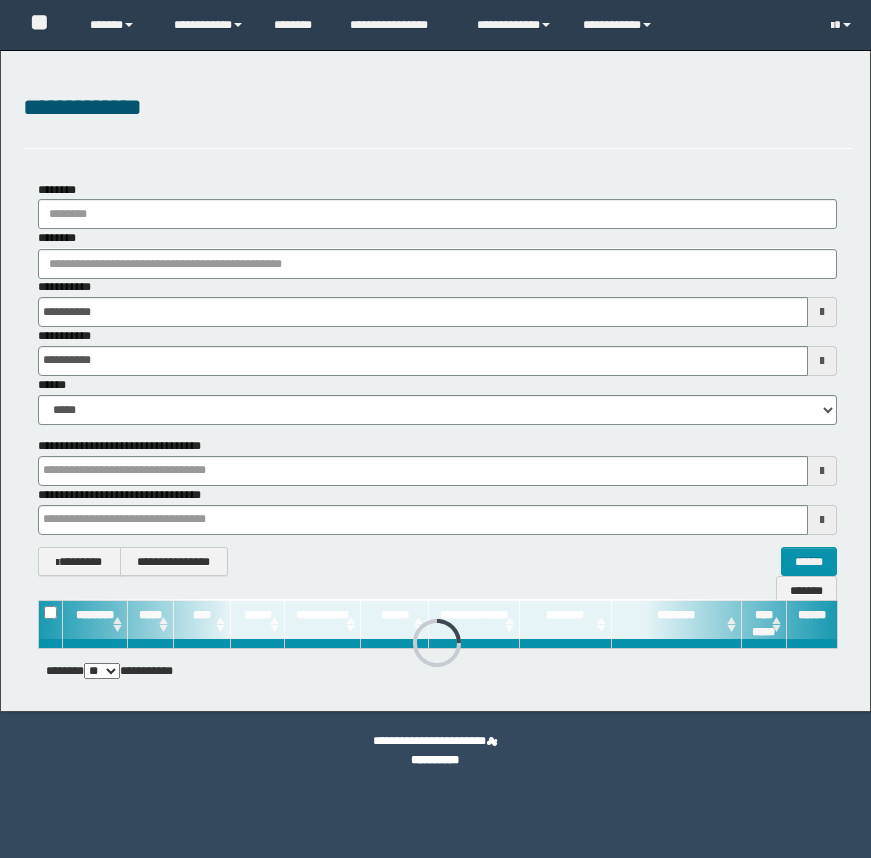 scroll, scrollTop: 0, scrollLeft: 0, axis: both 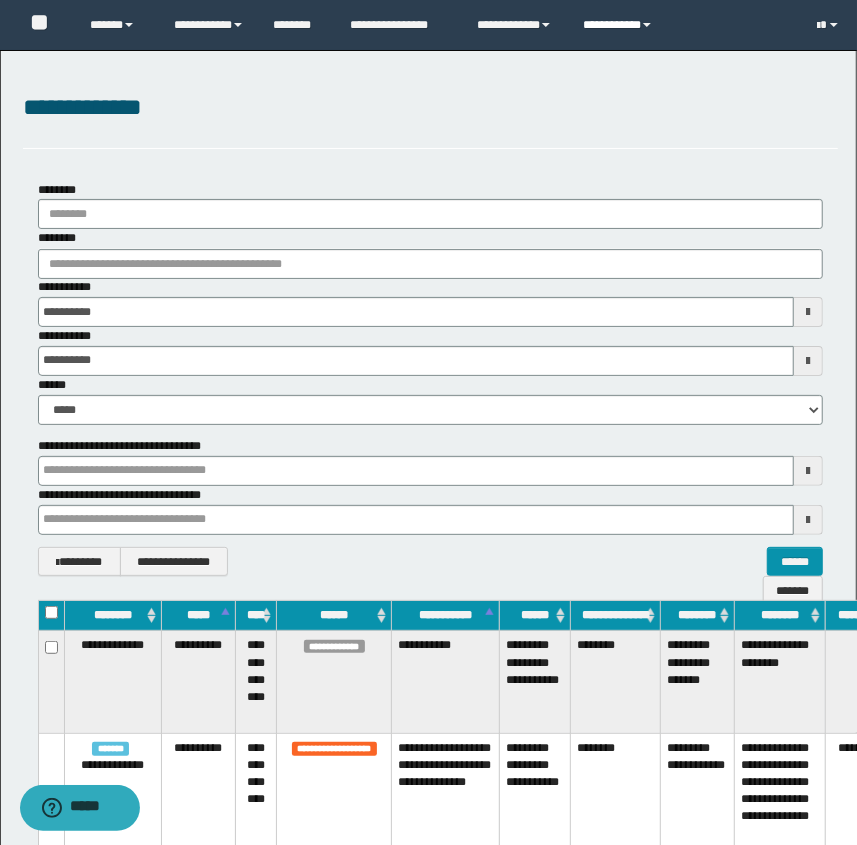 click on "**********" at bounding box center [620, 25] 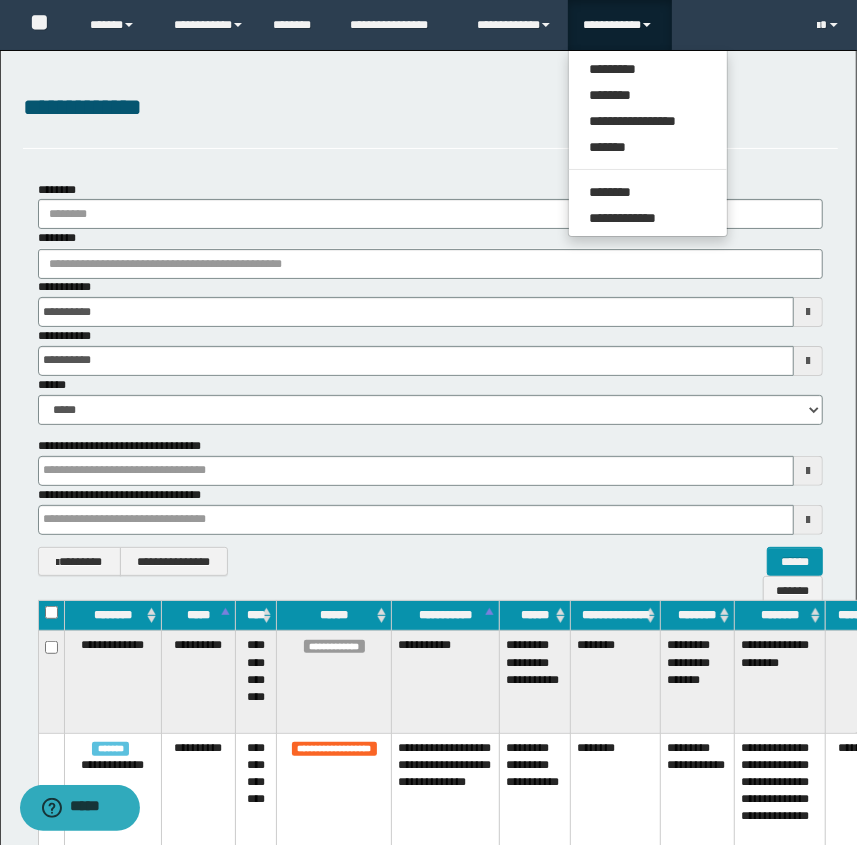 click on "**********" at bounding box center (620, 25) 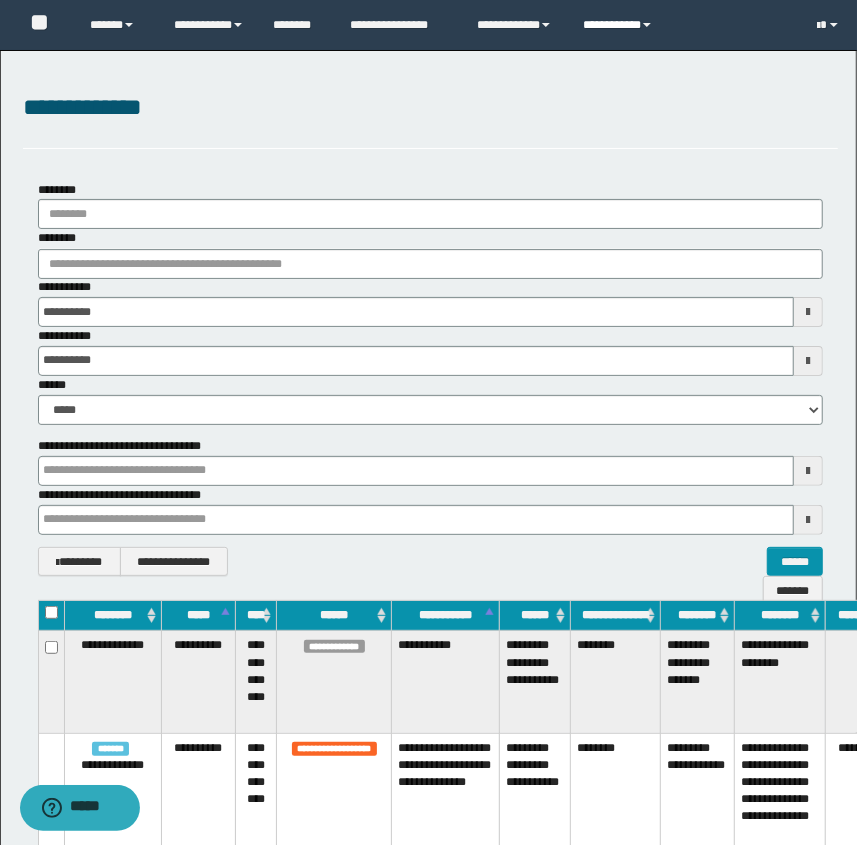 click on "**********" at bounding box center (620, 25) 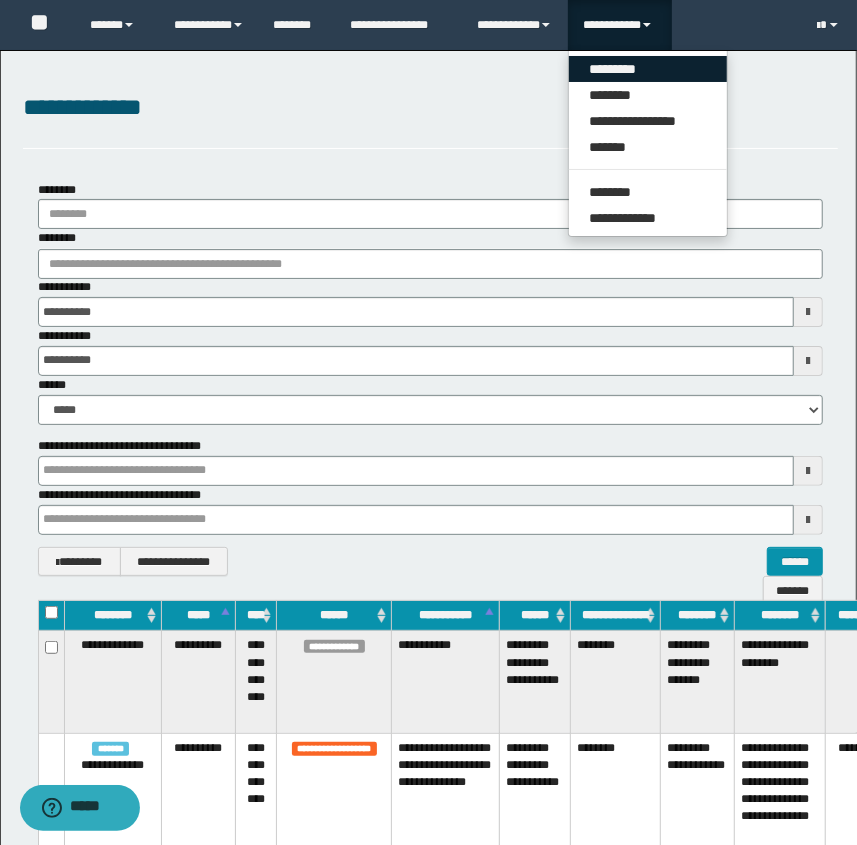 click on "*********" at bounding box center [648, 69] 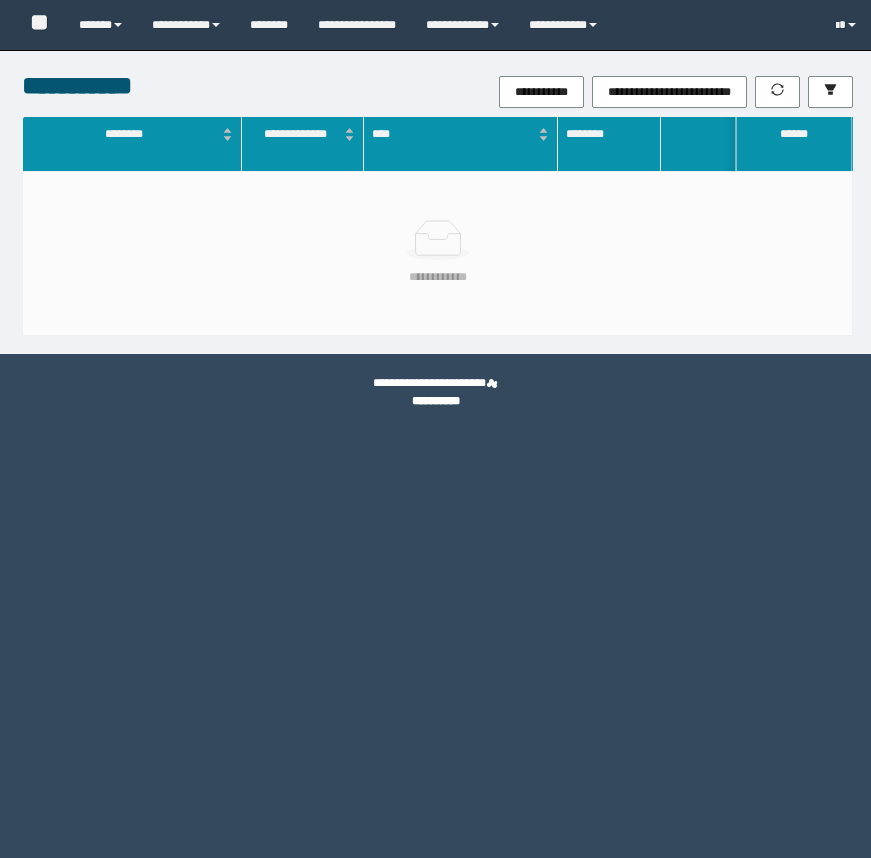 scroll, scrollTop: 0, scrollLeft: 0, axis: both 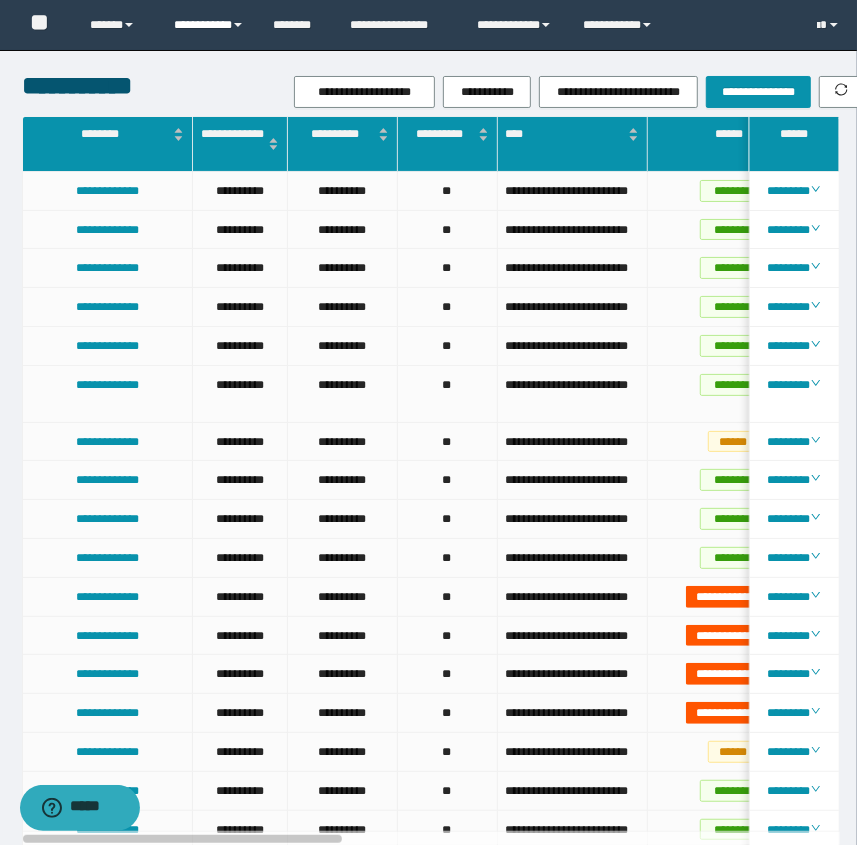 click on "**********" at bounding box center [209, 25] 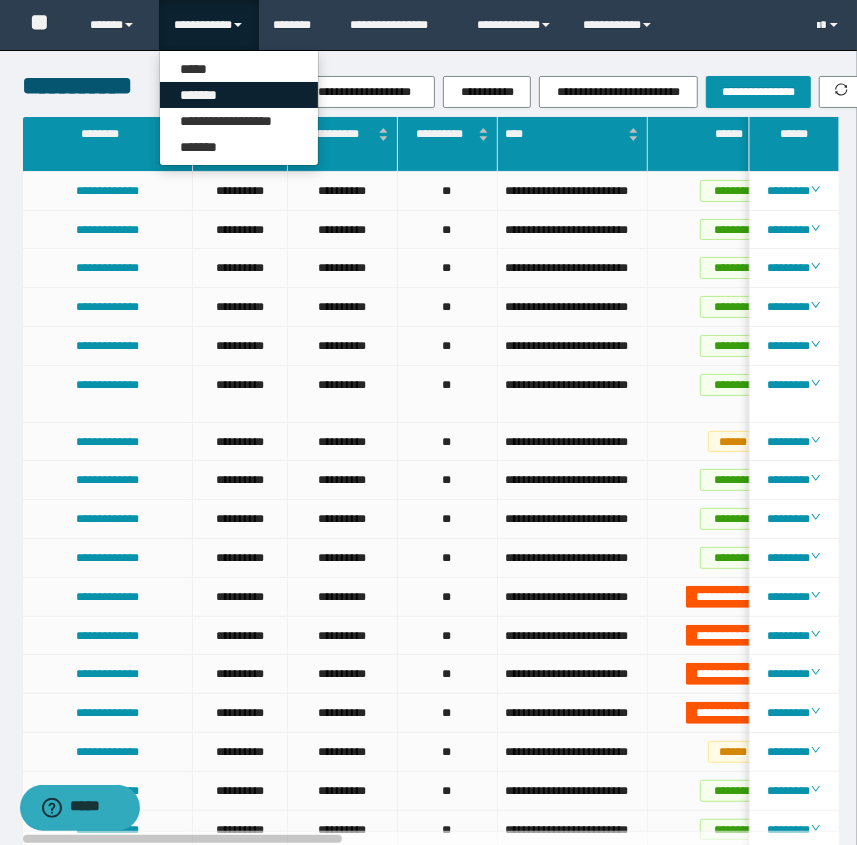 click on "*******" at bounding box center (239, 95) 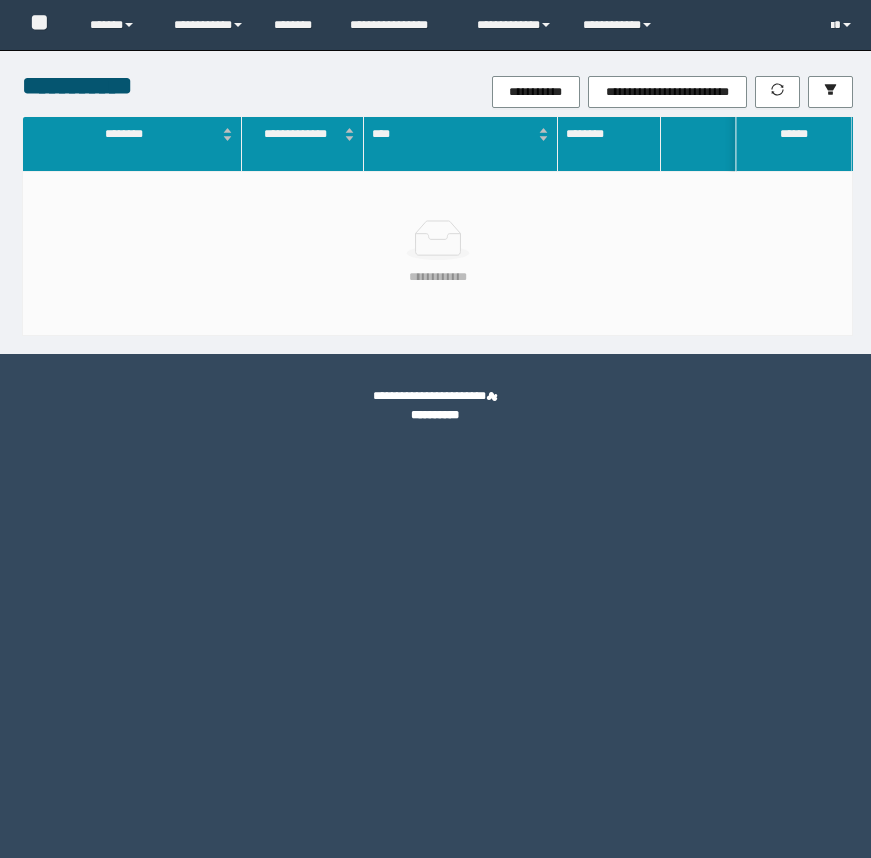 scroll, scrollTop: 0, scrollLeft: 0, axis: both 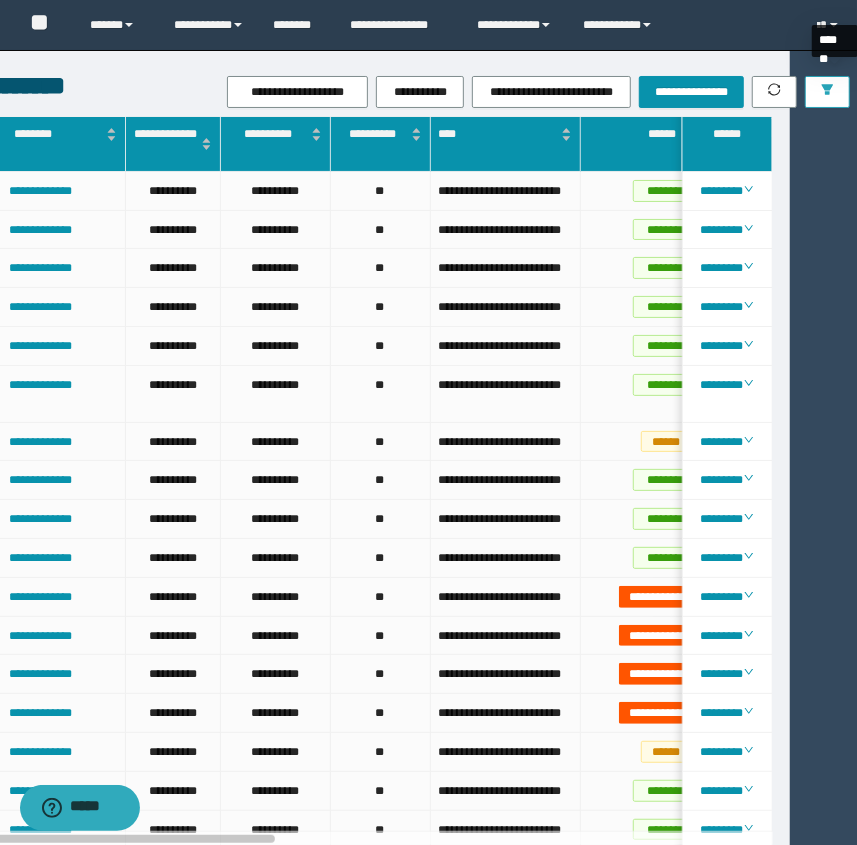 click 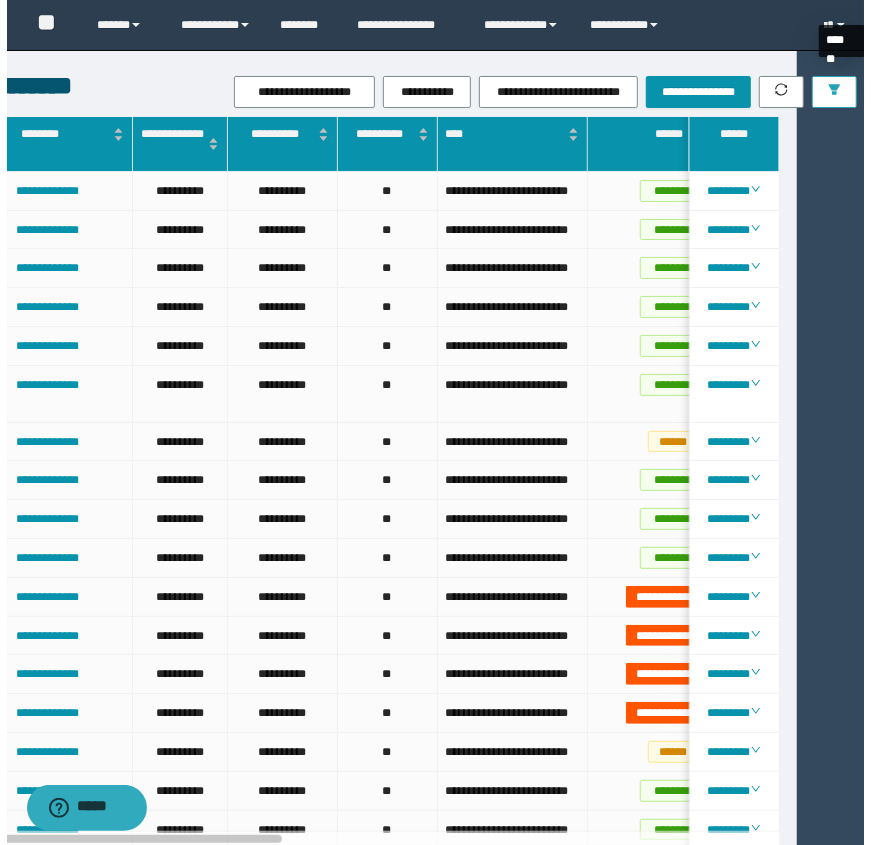 scroll, scrollTop: 0, scrollLeft: 53, axis: horizontal 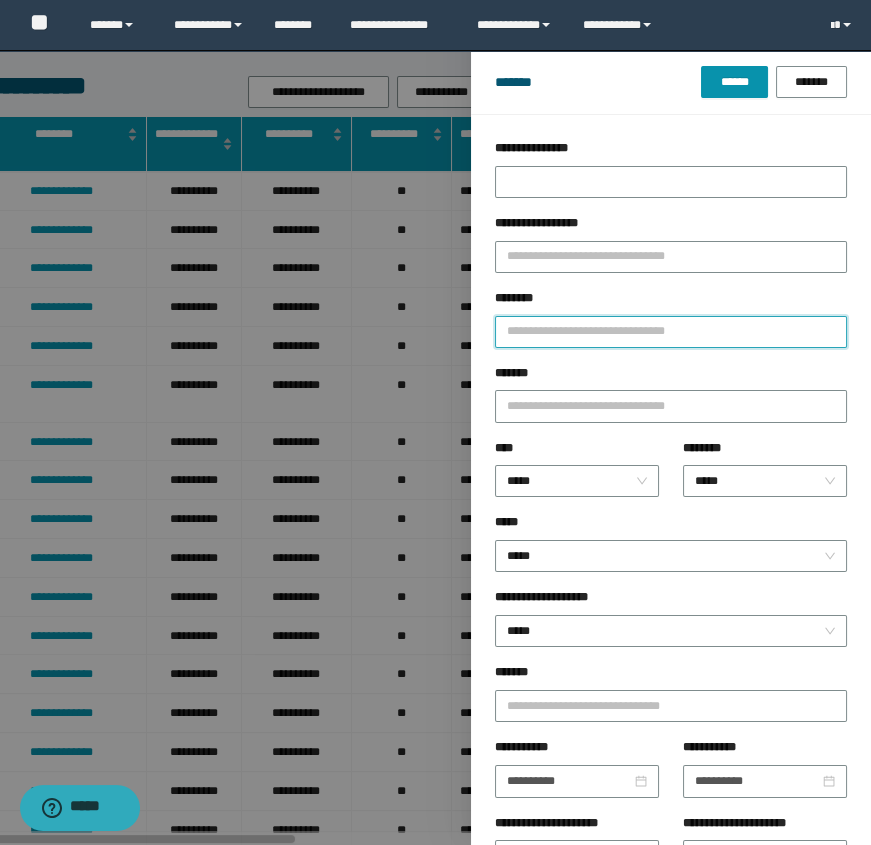 click on "********" at bounding box center [671, 332] 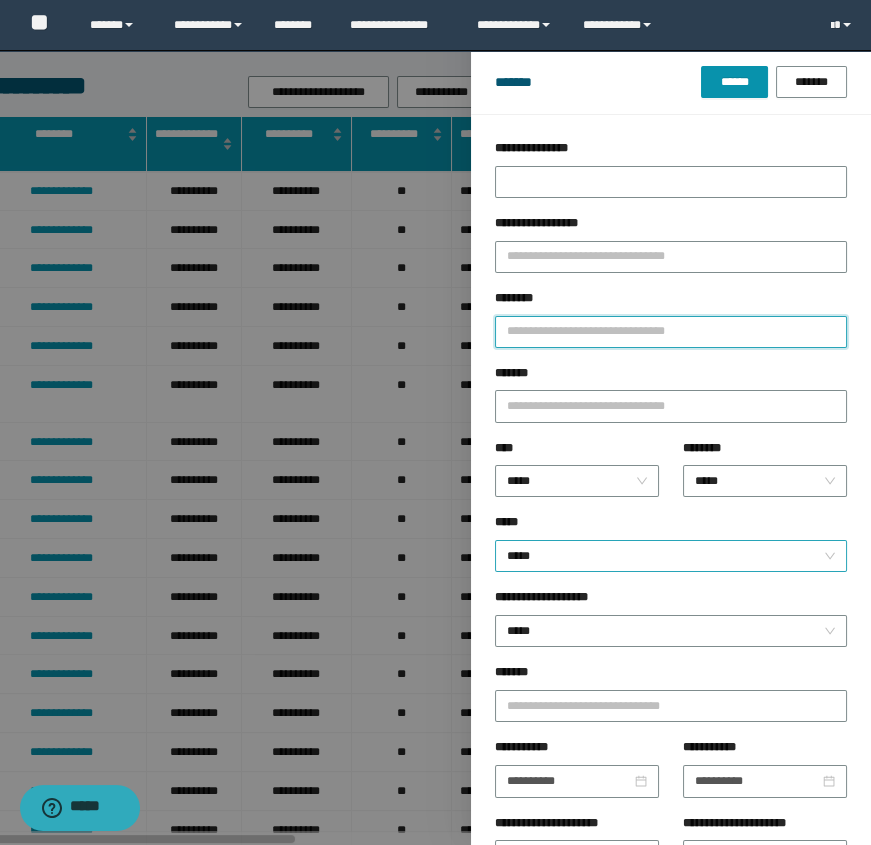 type on "**********" 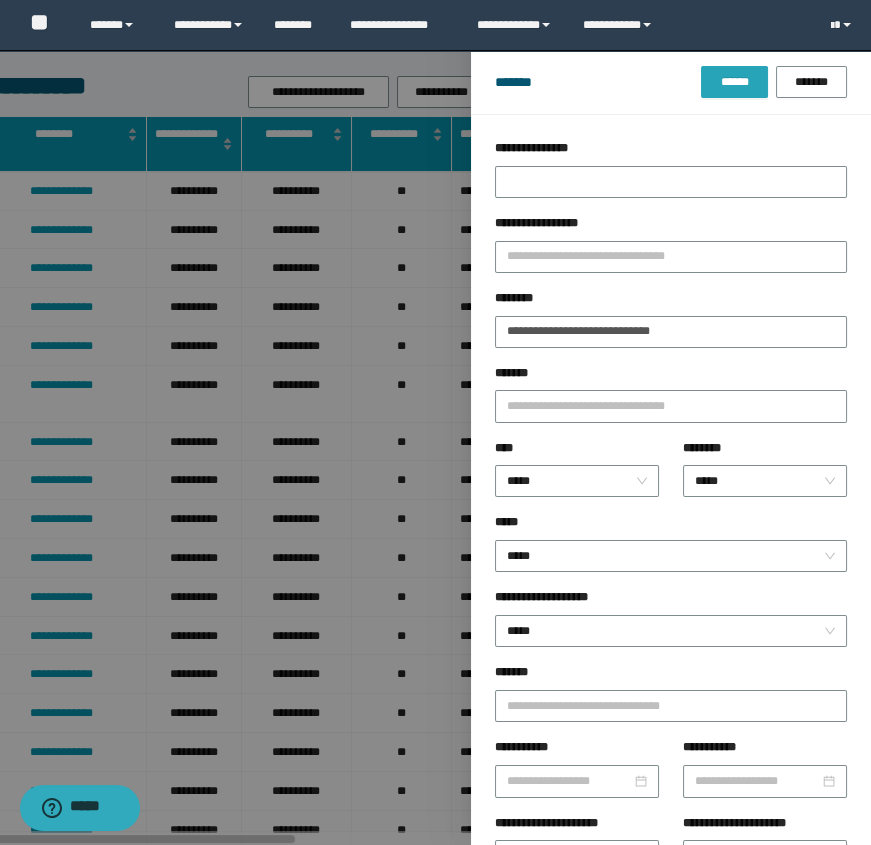 click on "******" at bounding box center (734, 82) 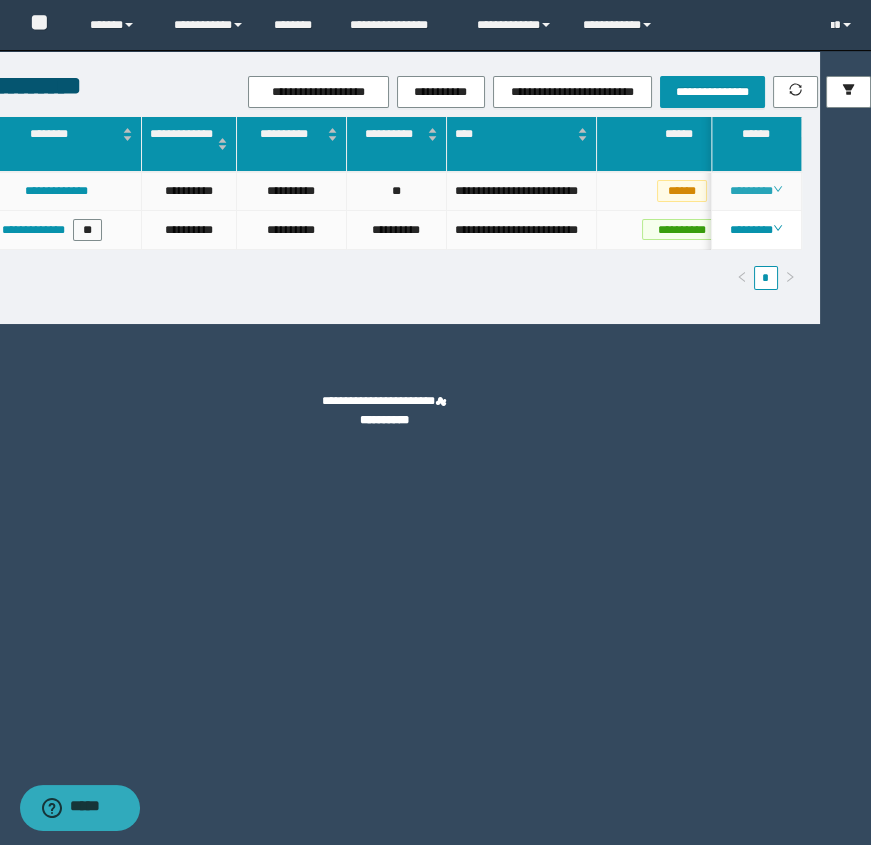 click on "********" at bounding box center [756, 191] 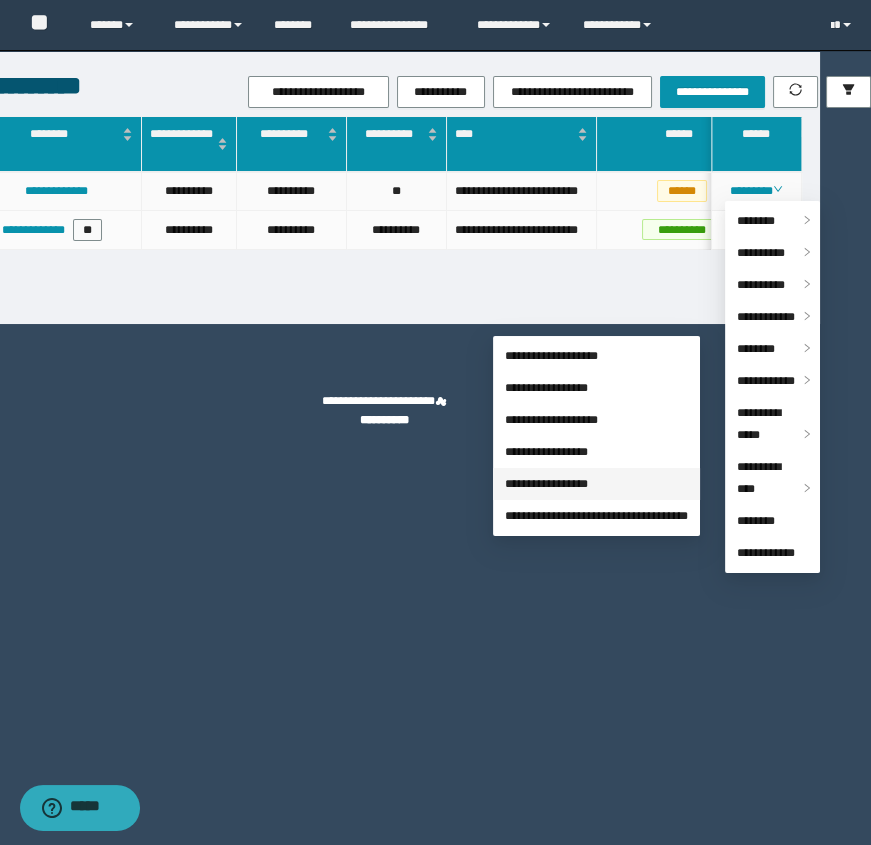 click on "**********" at bounding box center (546, 484) 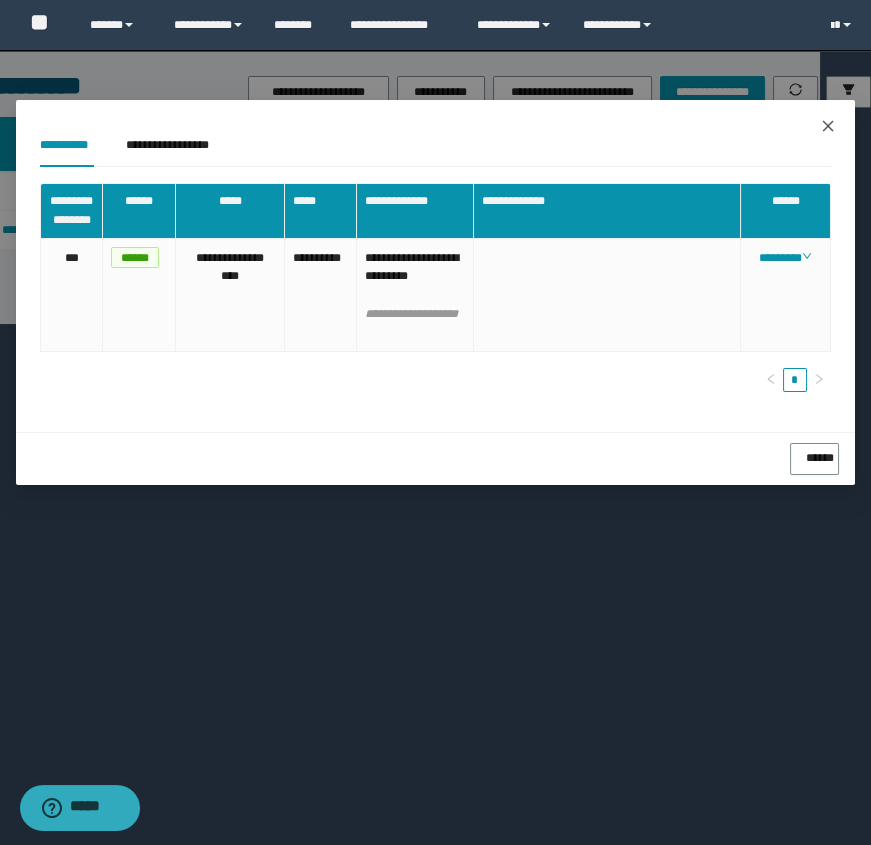 click 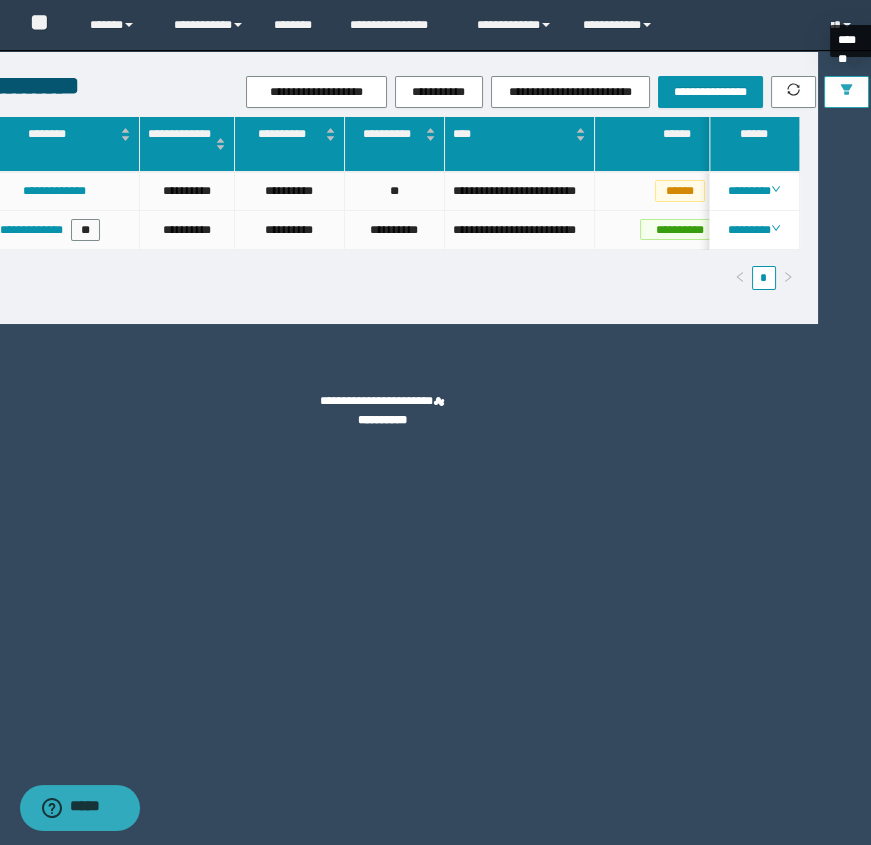 click 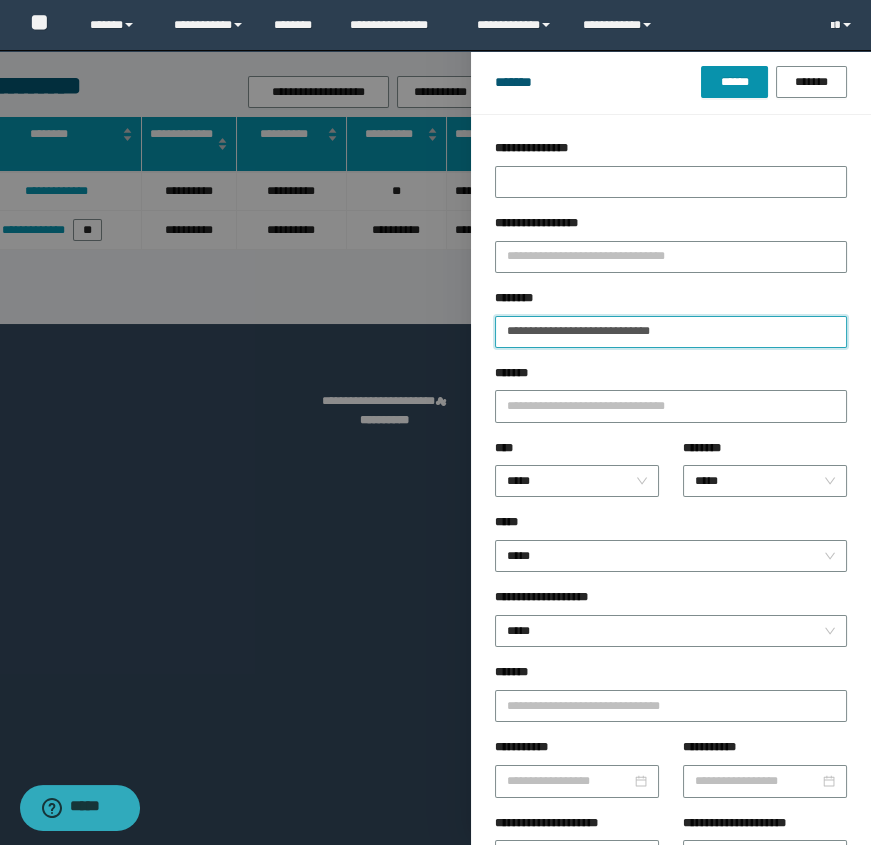 click on "**********" at bounding box center (671, 332) 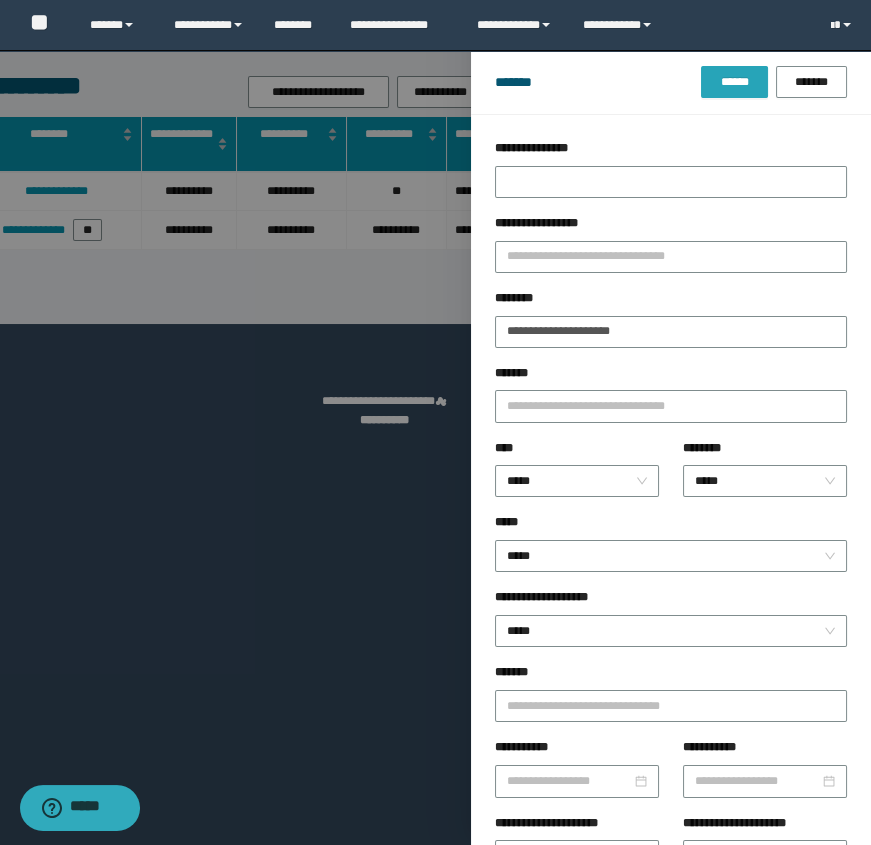 click on "******" at bounding box center [734, 82] 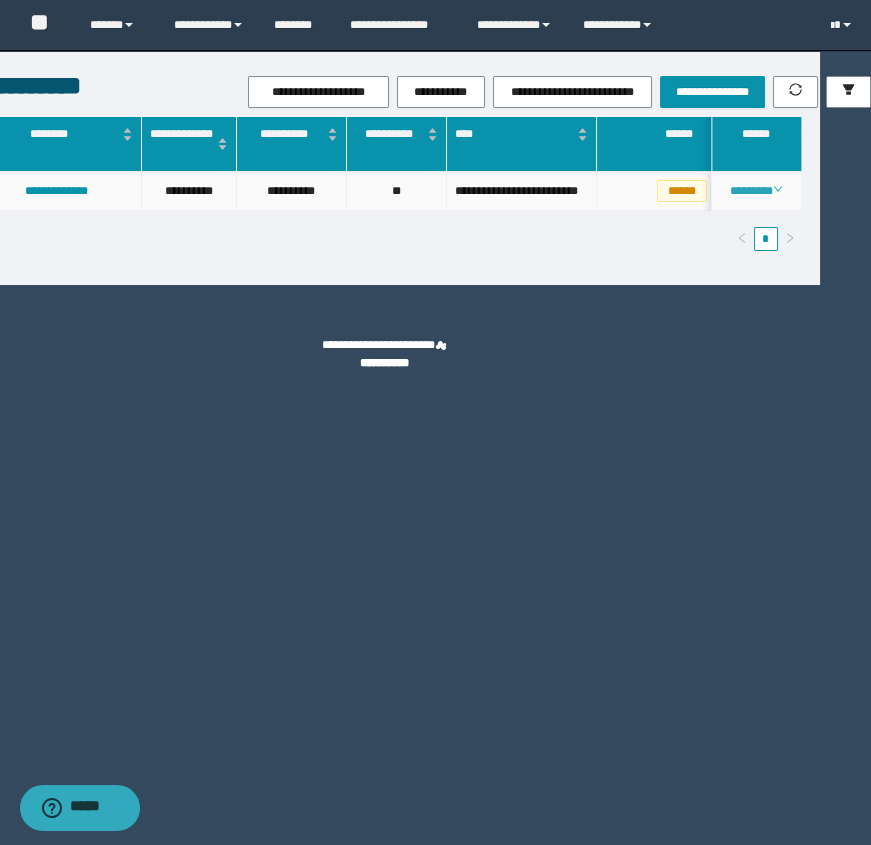click on "********" at bounding box center (756, 191) 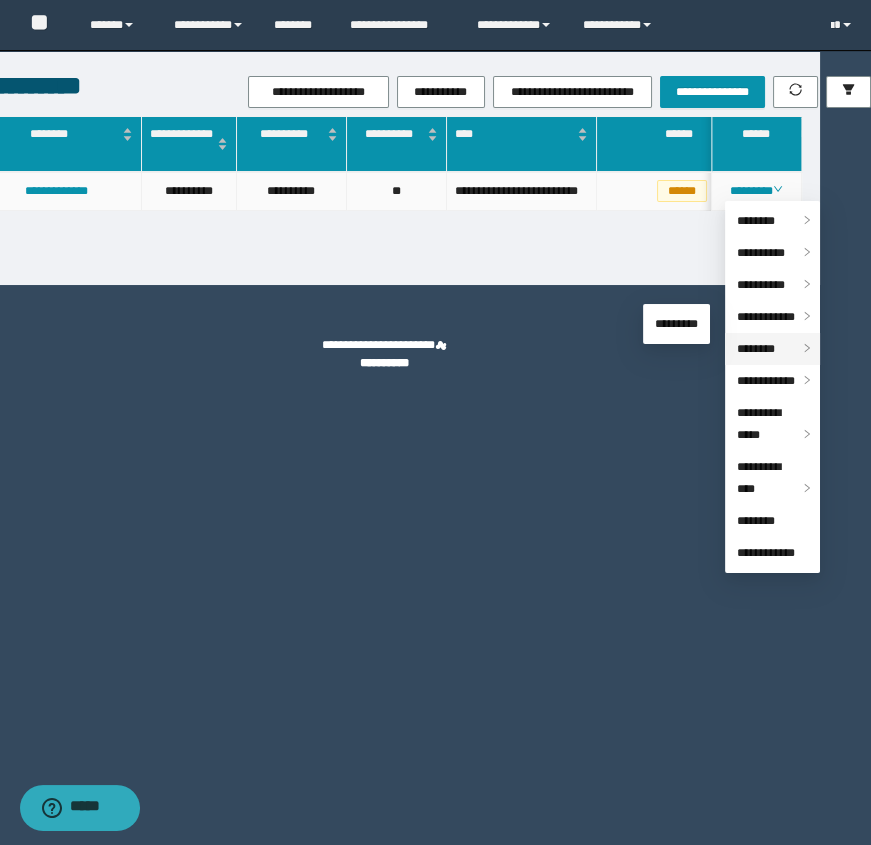 click on "********" at bounding box center [756, 349] 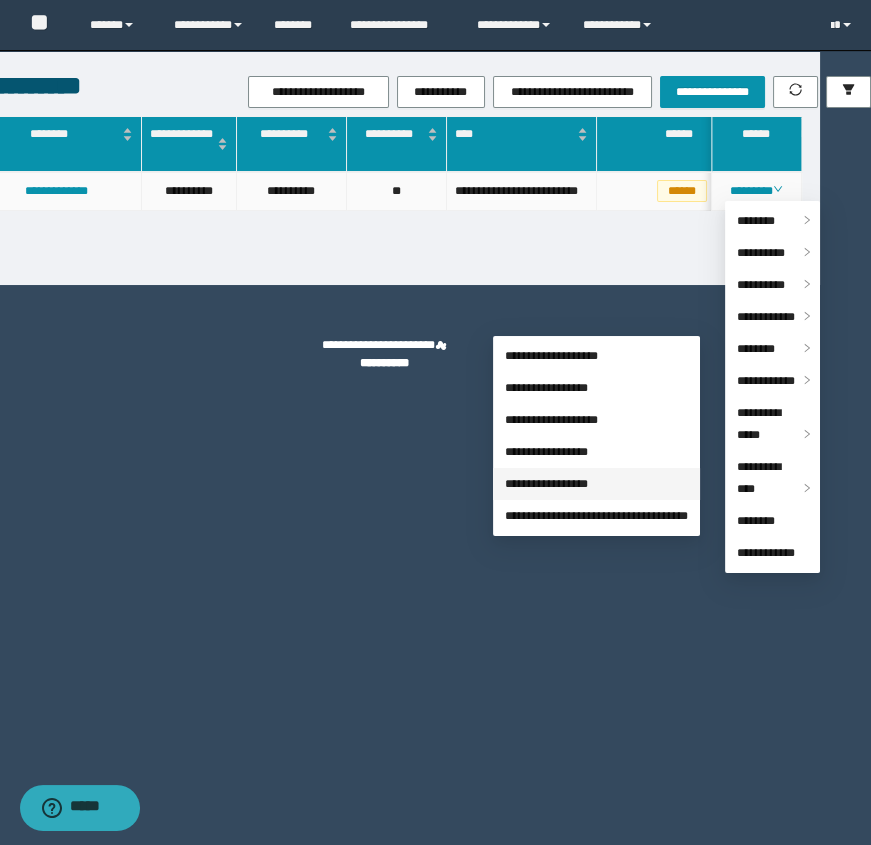 click on "**********" at bounding box center (546, 484) 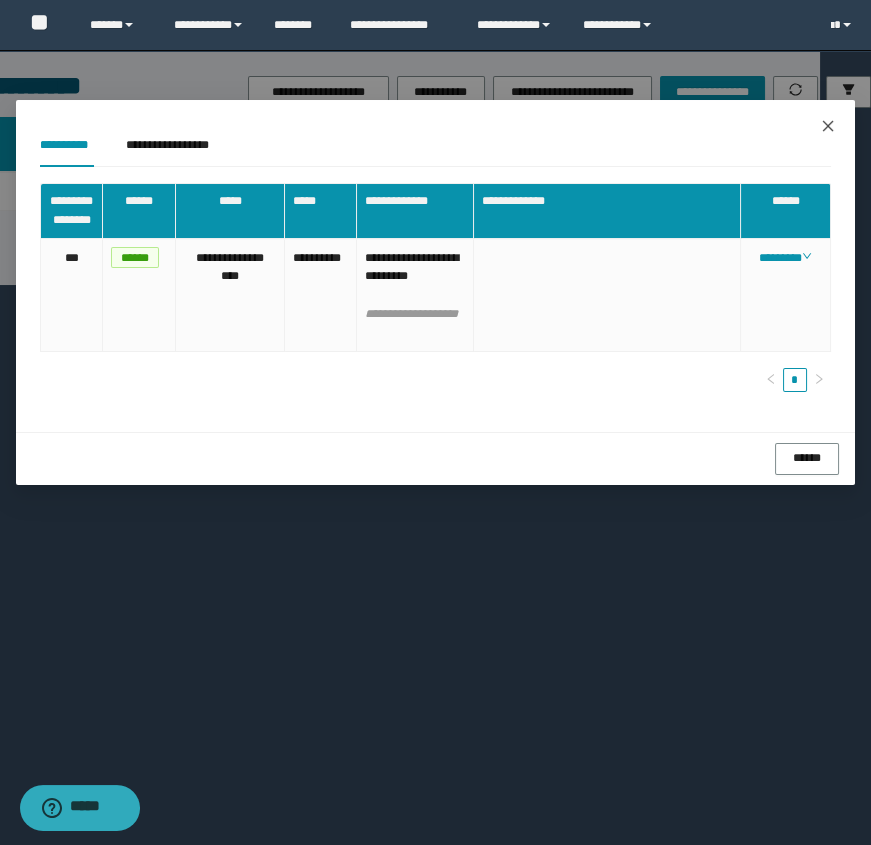 click at bounding box center [828, 127] 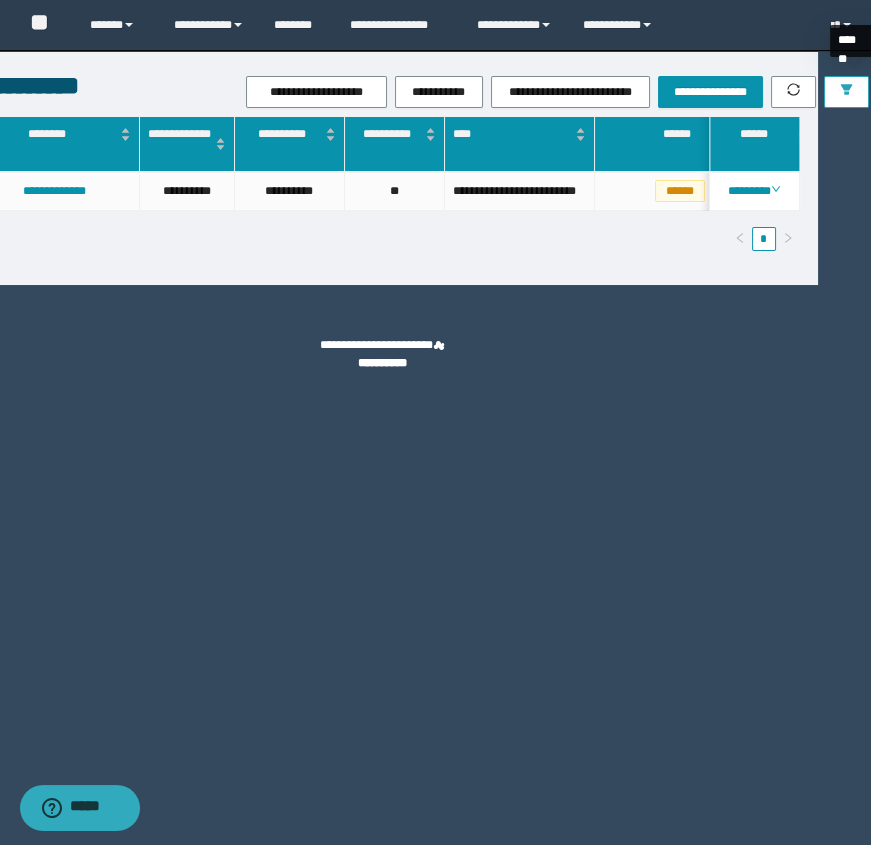 click 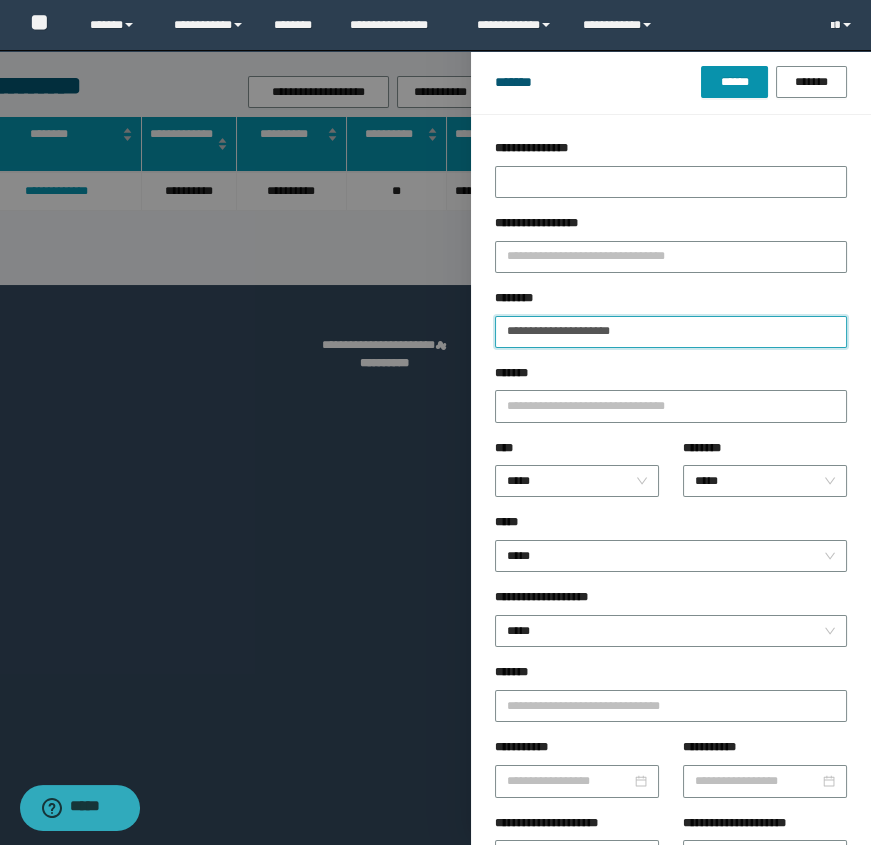 click on "**********" at bounding box center [671, 332] 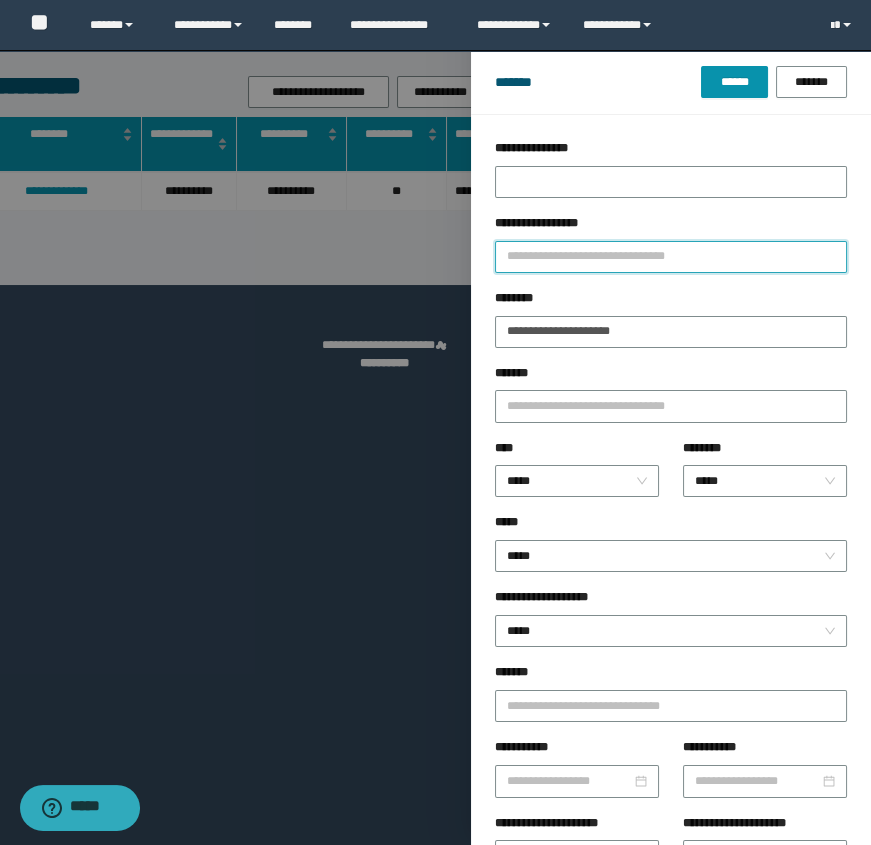 drag, startPoint x: 539, startPoint y: 322, endPoint x: 627, endPoint y: 270, distance: 102.21546 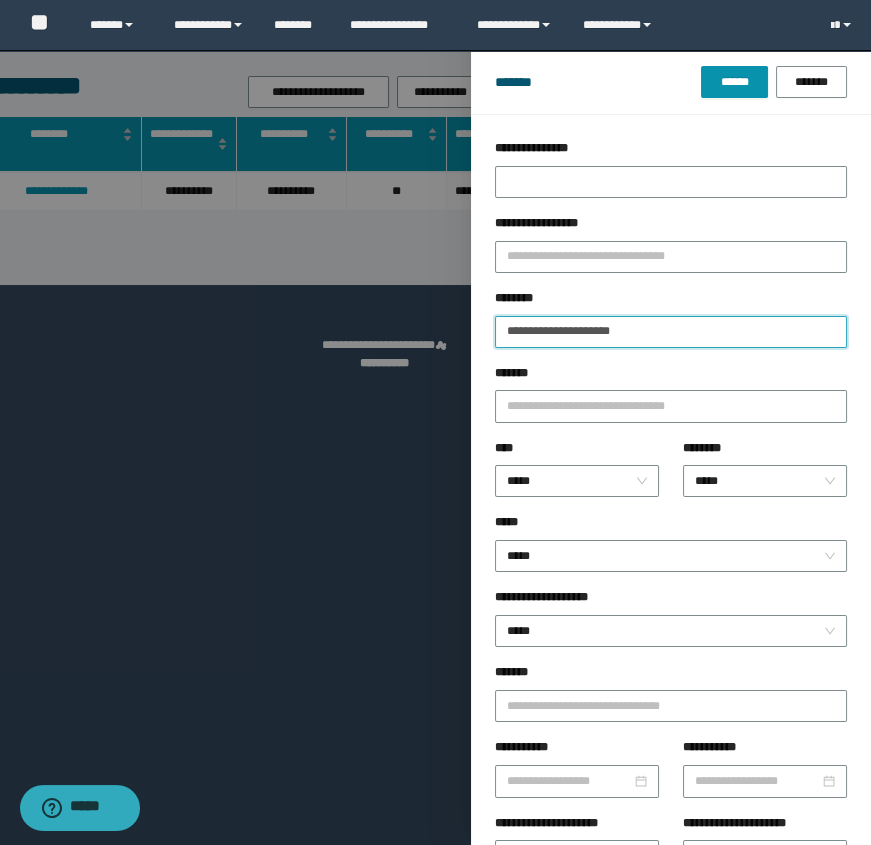 click on "**********" at bounding box center (671, 332) 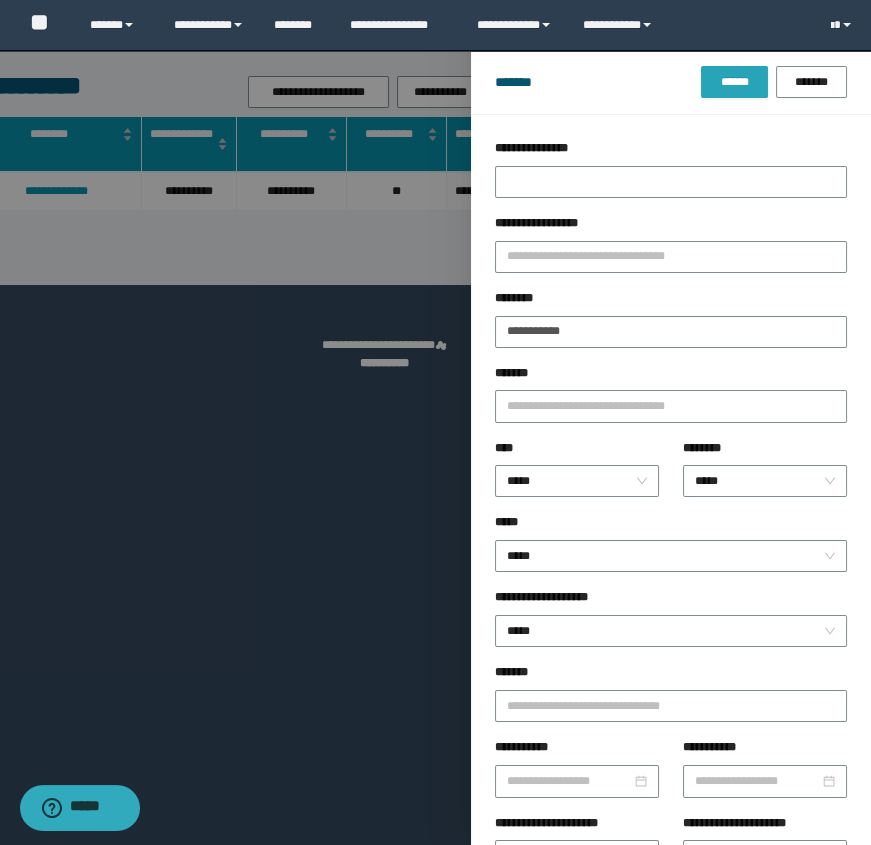 click on "******" at bounding box center [734, 82] 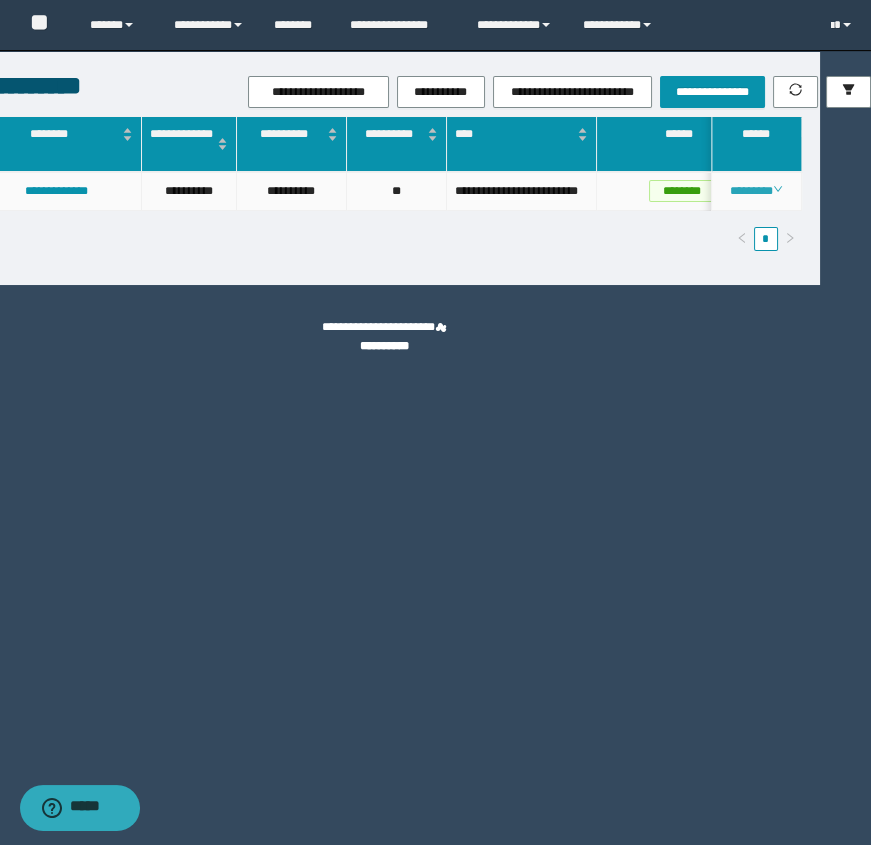 click on "********" at bounding box center (756, 191) 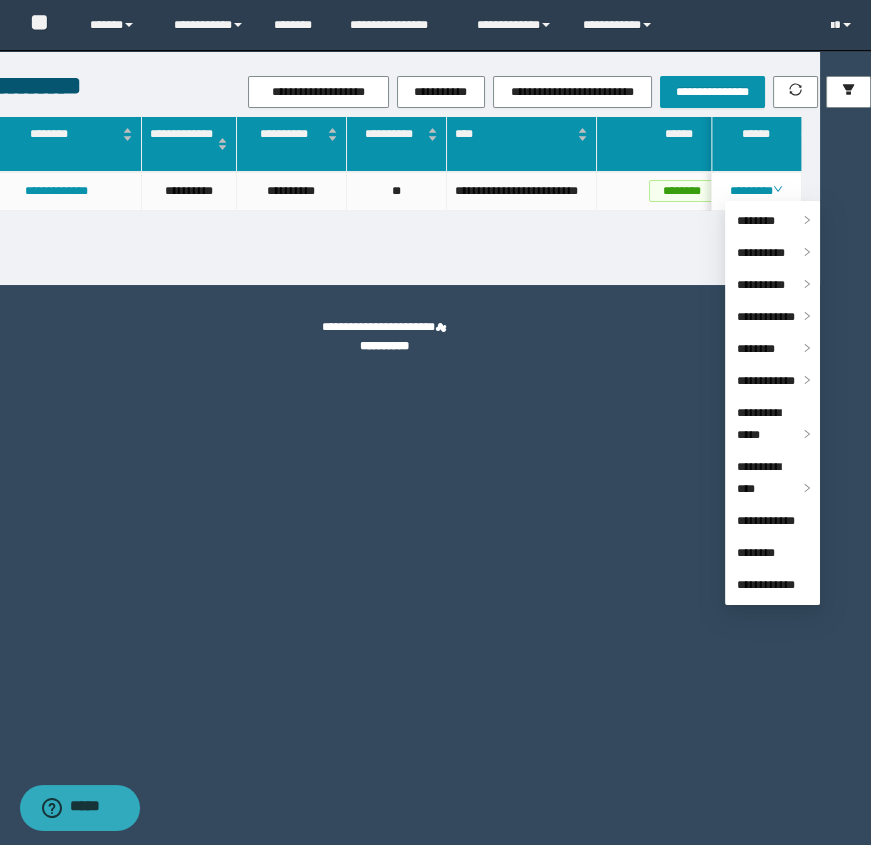 click on "**********" at bounding box center [384, 422] 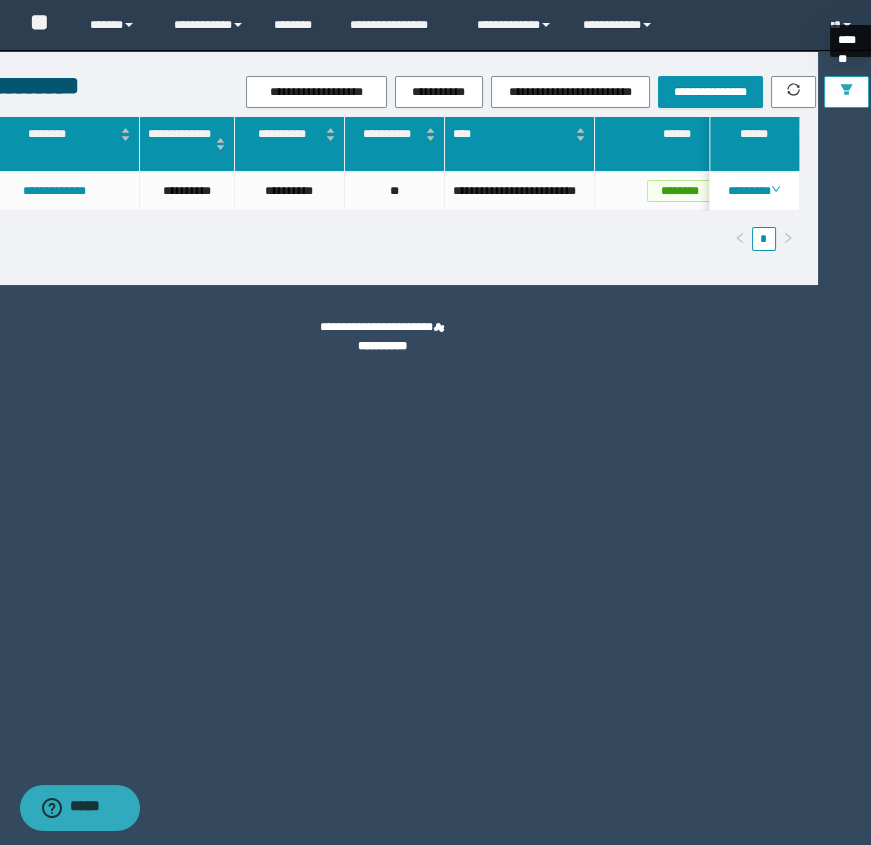 click 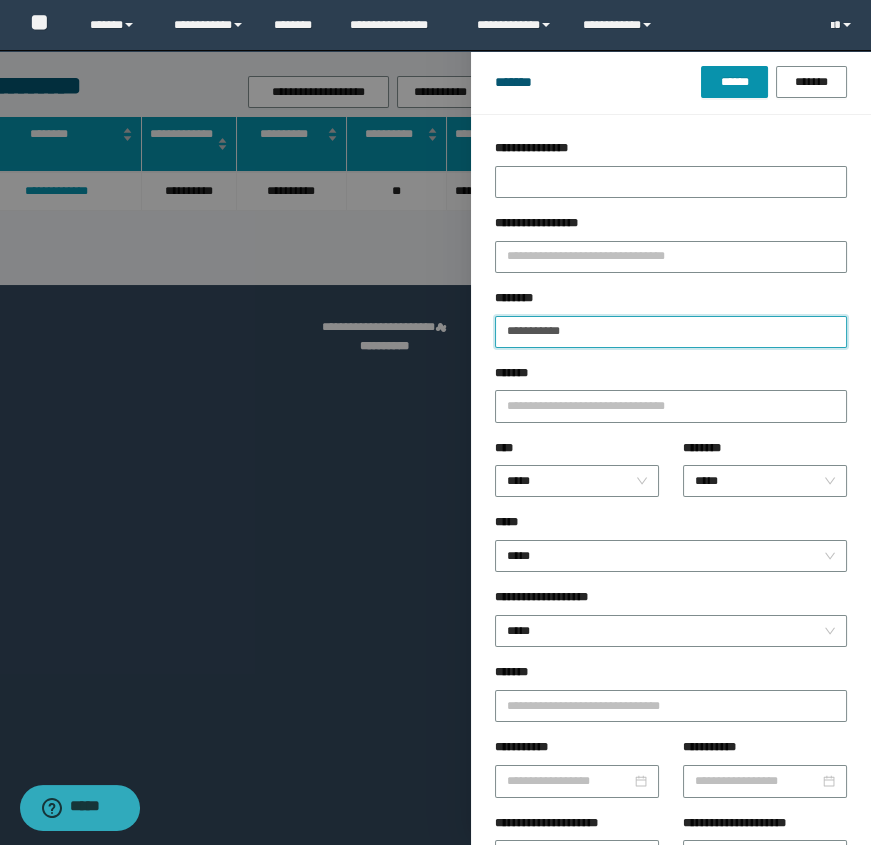 click on "**********" at bounding box center (671, 332) 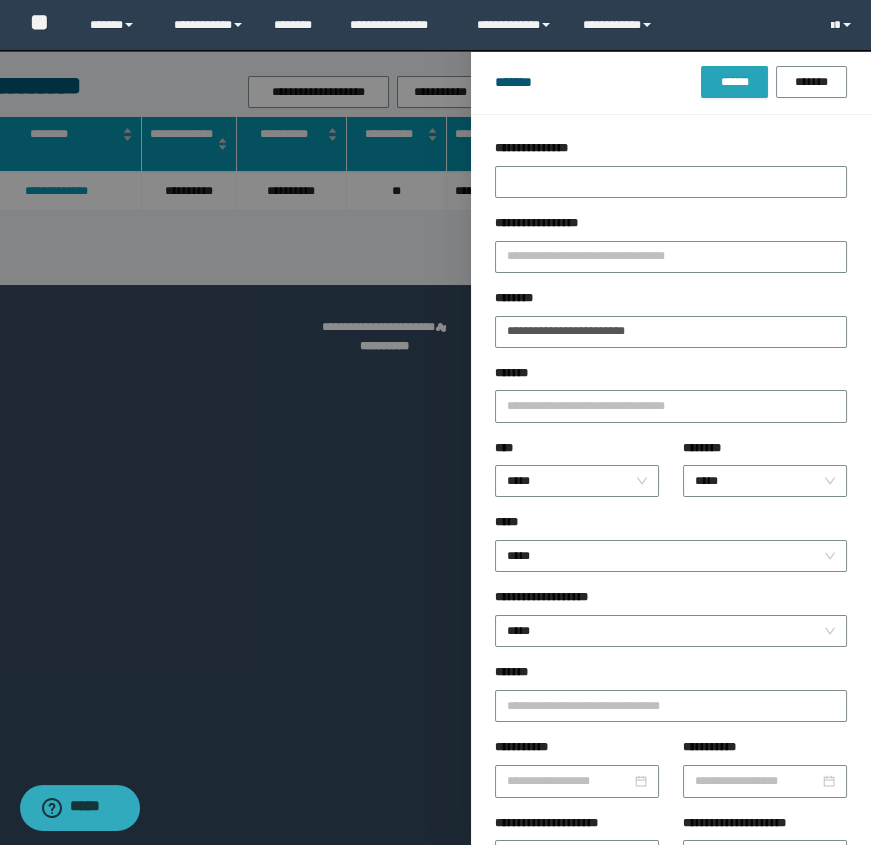 click on "******" at bounding box center (734, 82) 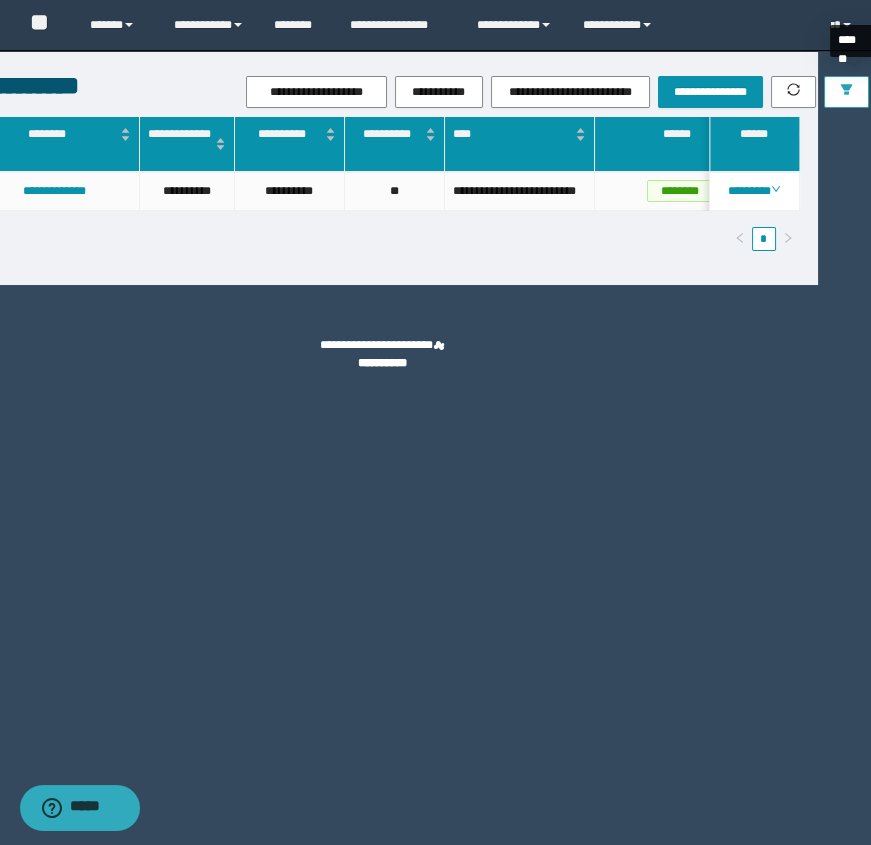 click 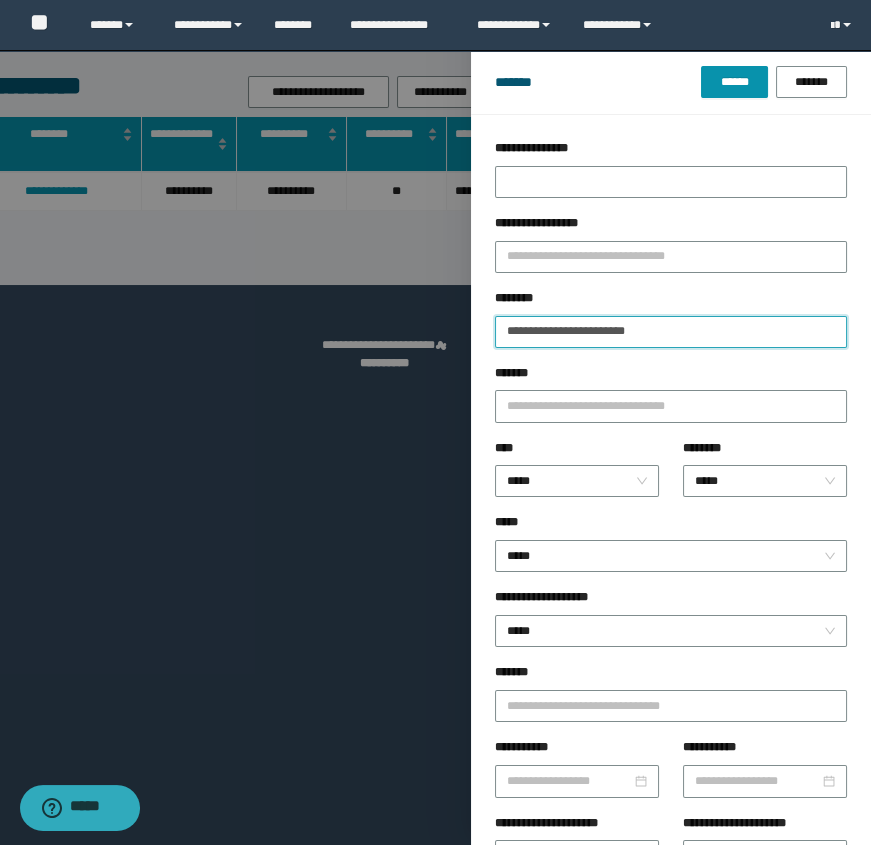 click on "**********" at bounding box center (671, 332) 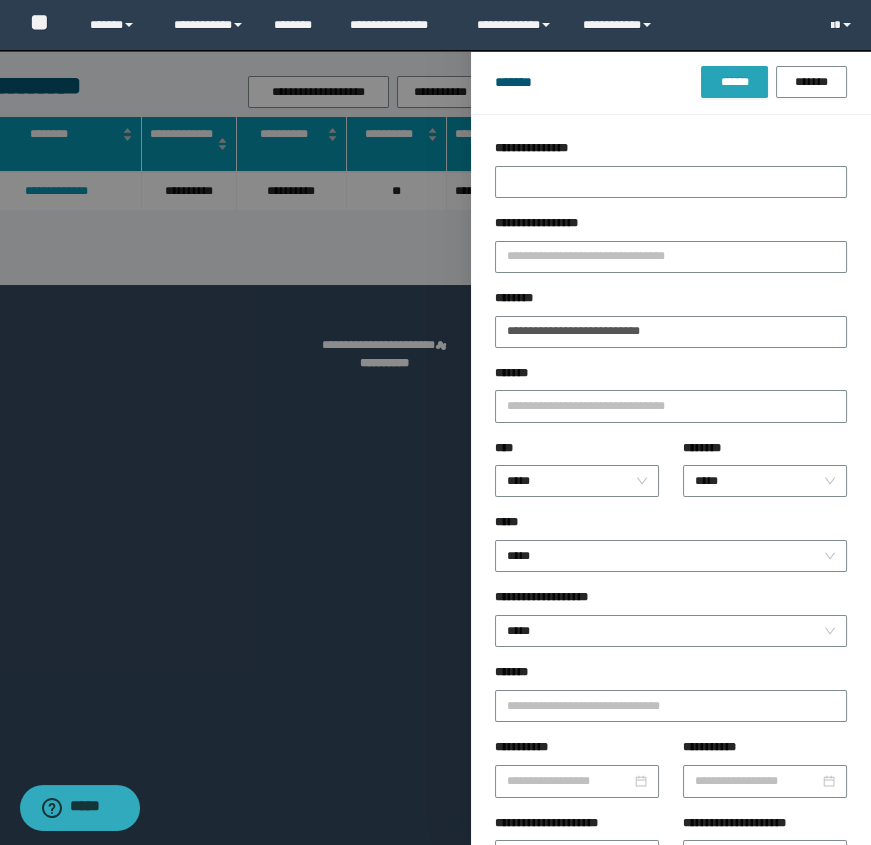 click on "******" at bounding box center (734, 82) 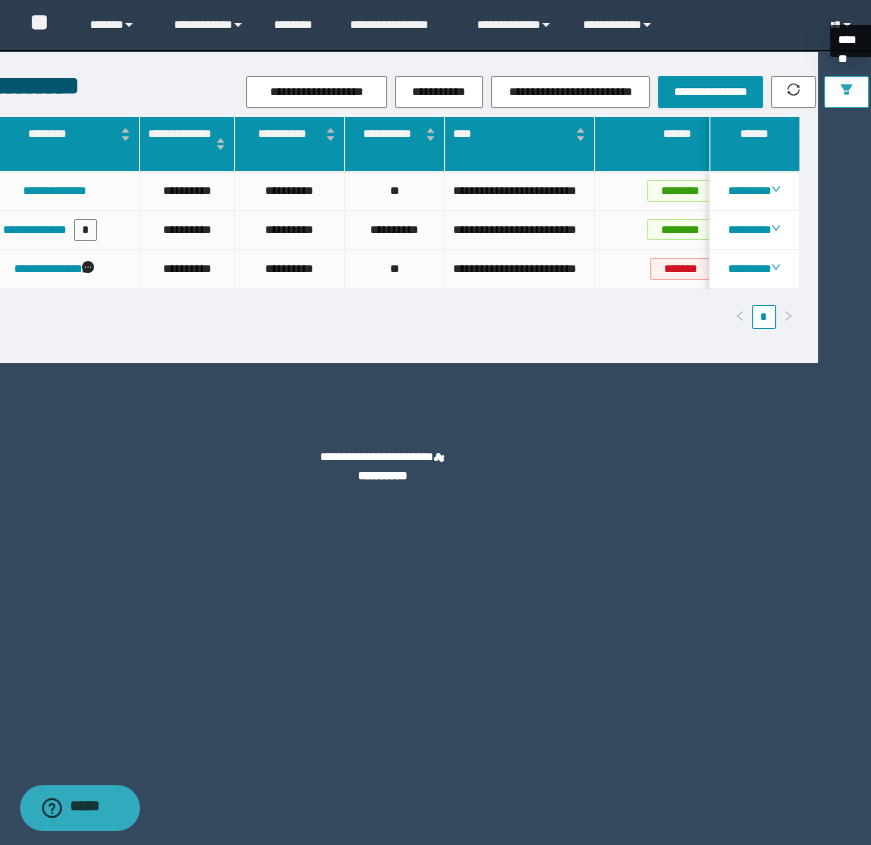 click 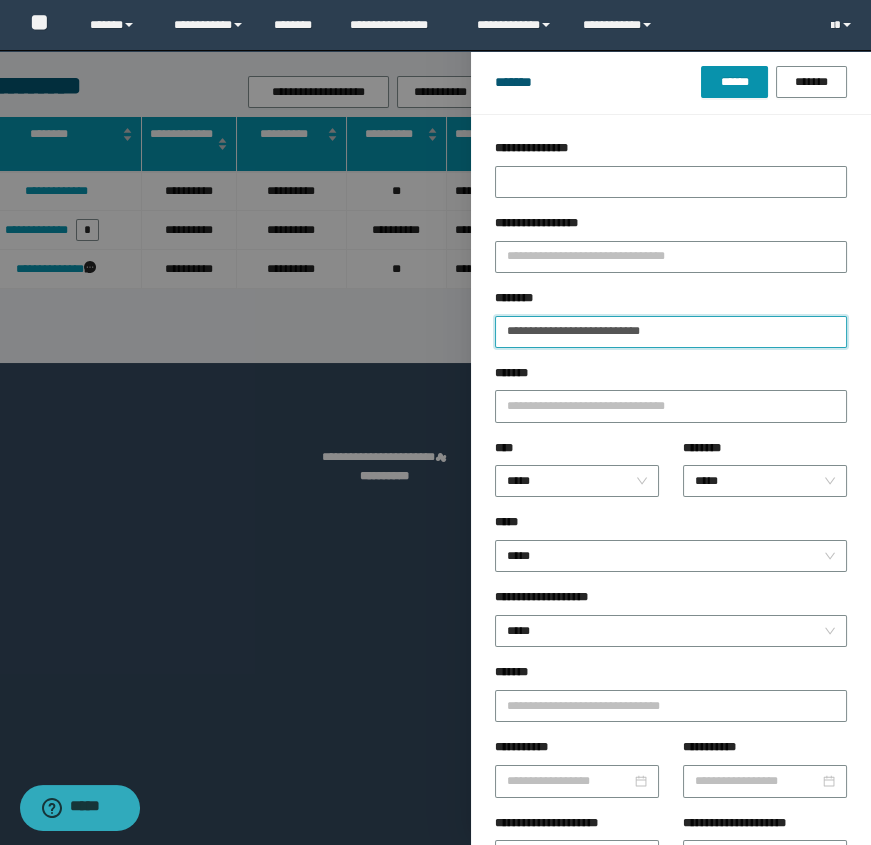 click on "**********" at bounding box center [671, 332] 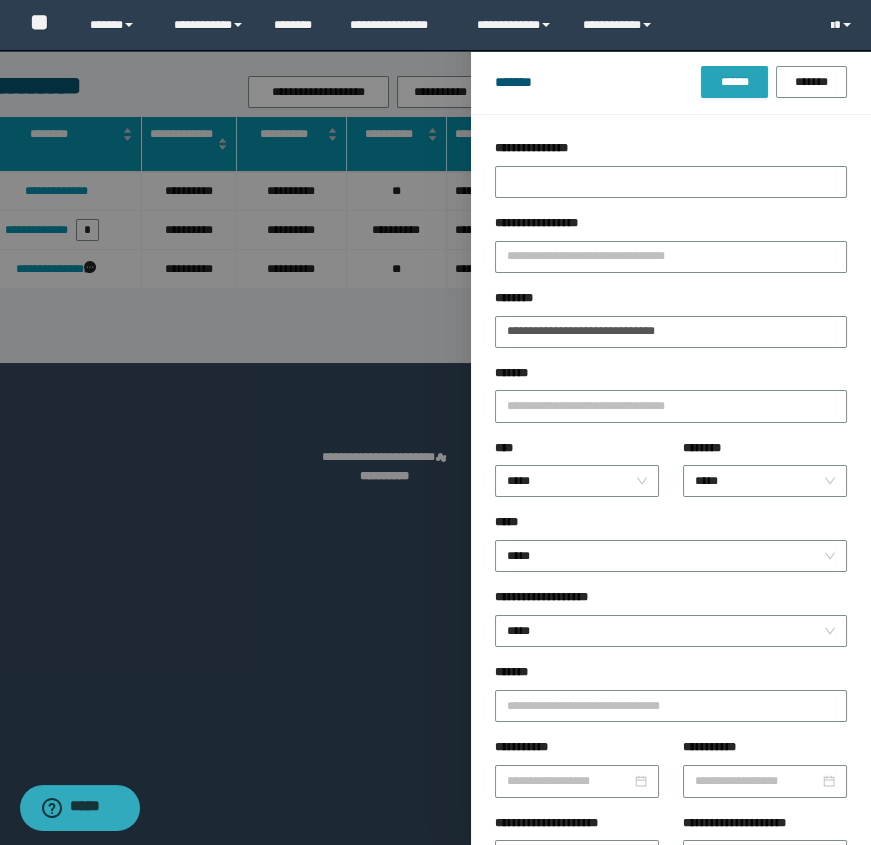 click on "******" at bounding box center (734, 82) 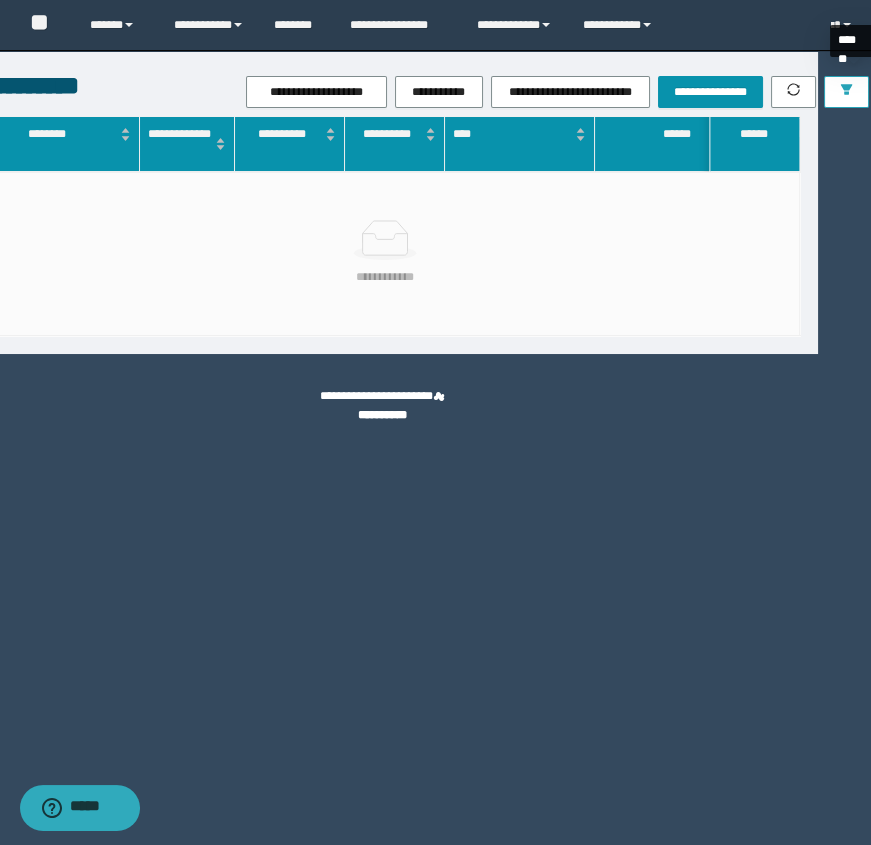 click 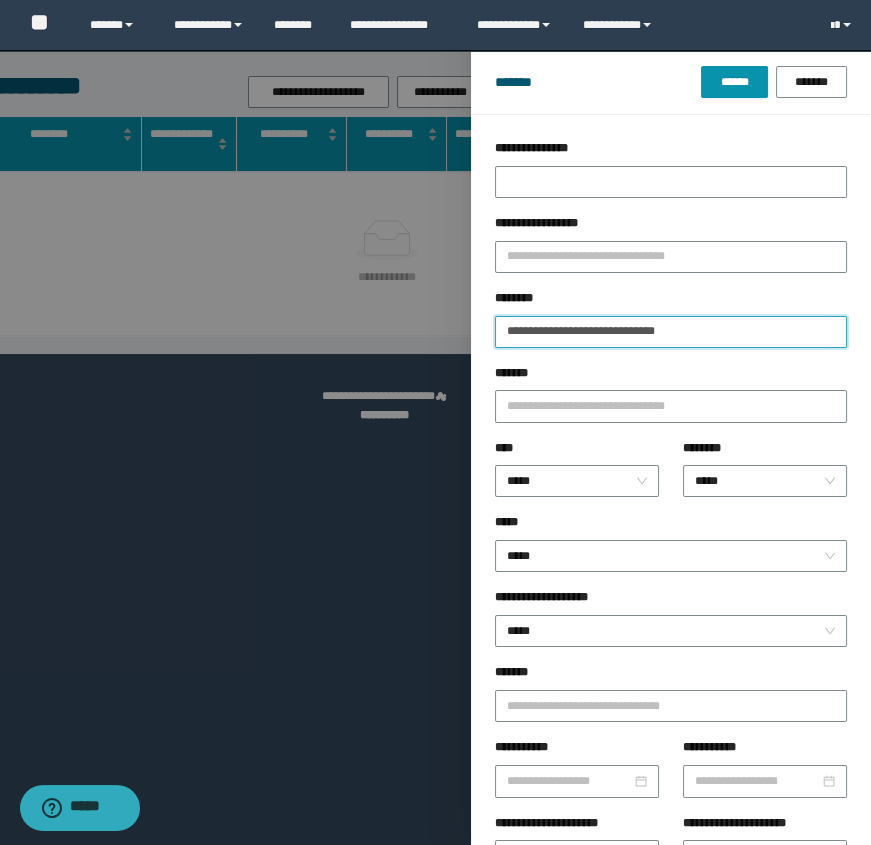 drag, startPoint x: 563, startPoint y: 334, endPoint x: 741, endPoint y: 334, distance: 178 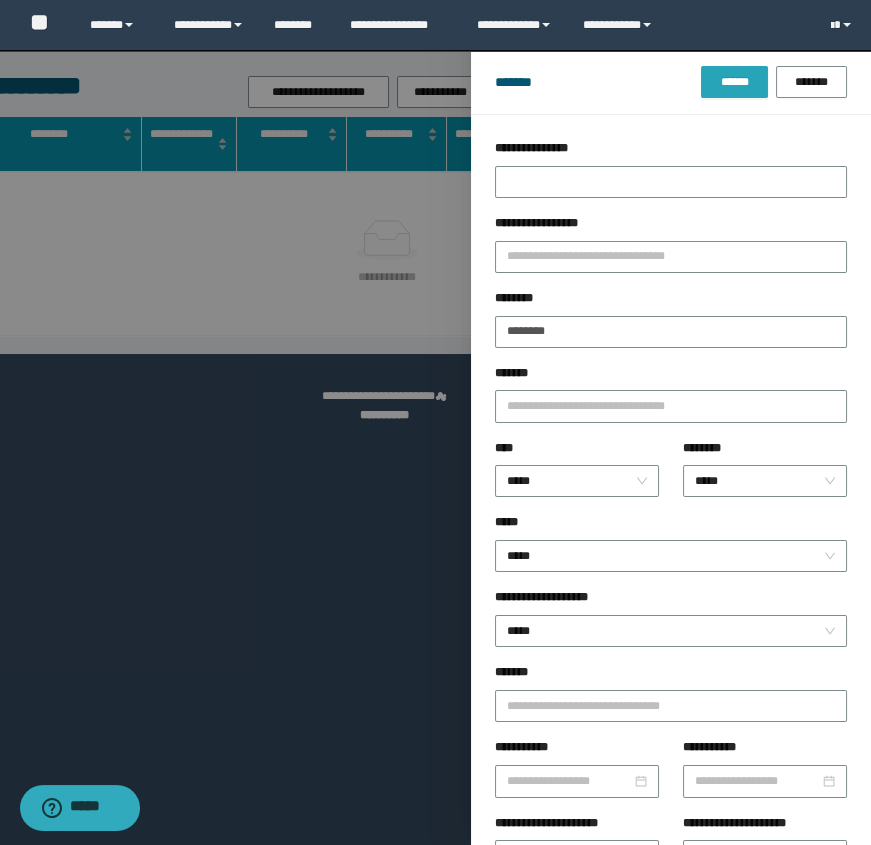 click on "******" at bounding box center [734, 82] 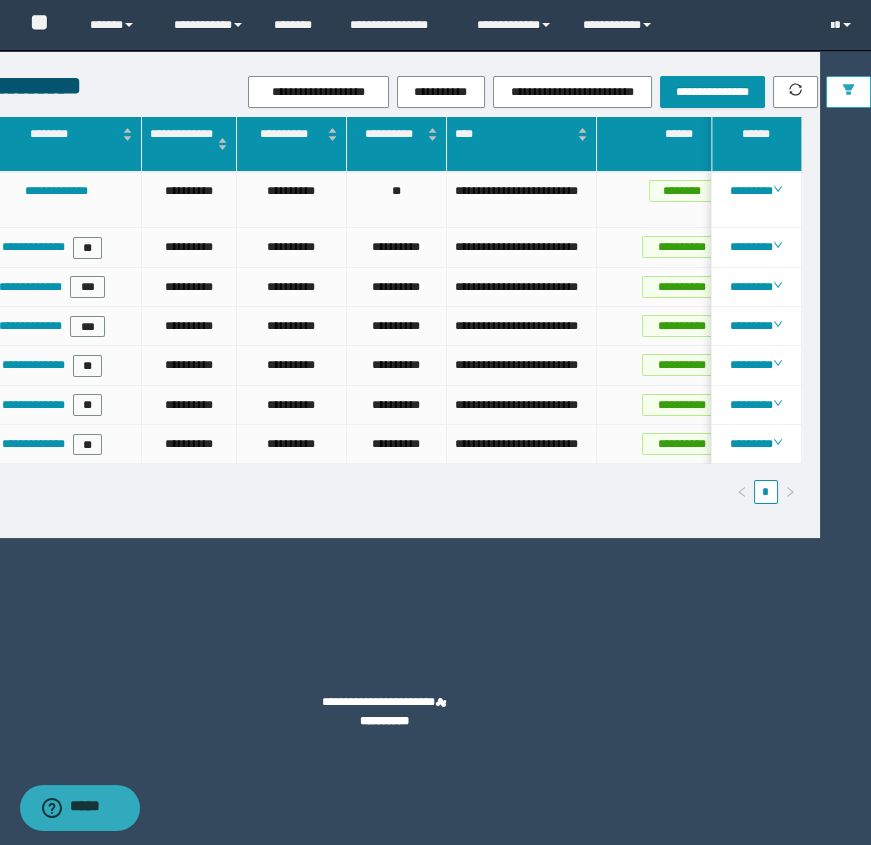 scroll, scrollTop: 0, scrollLeft: 71, axis: horizontal 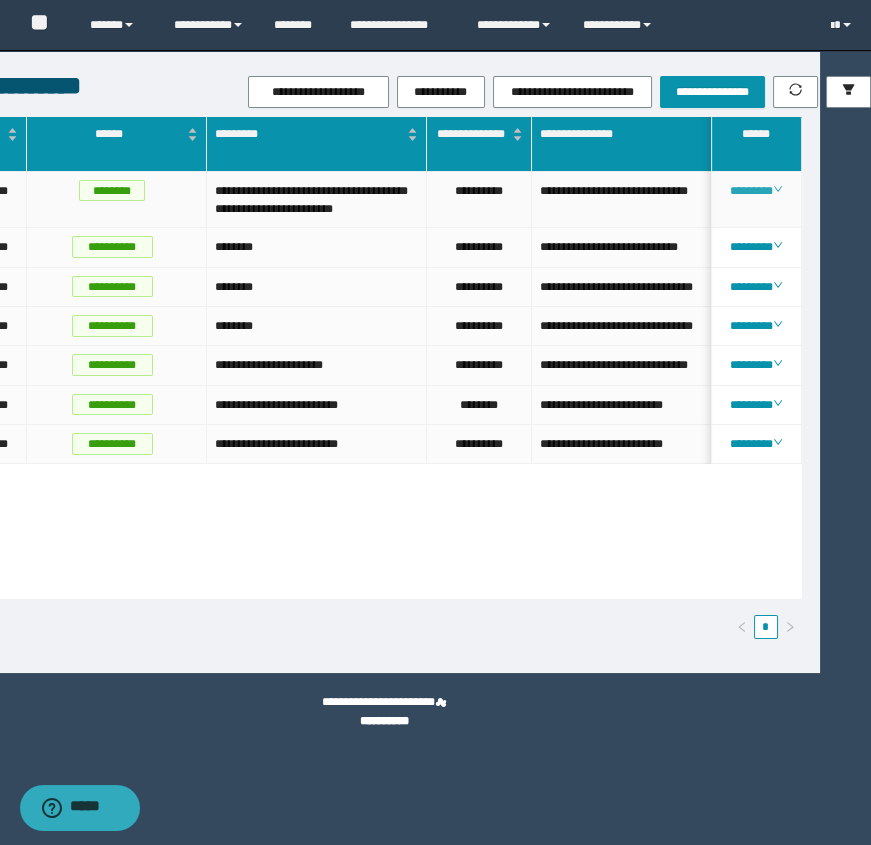 click on "********" at bounding box center [756, 191] 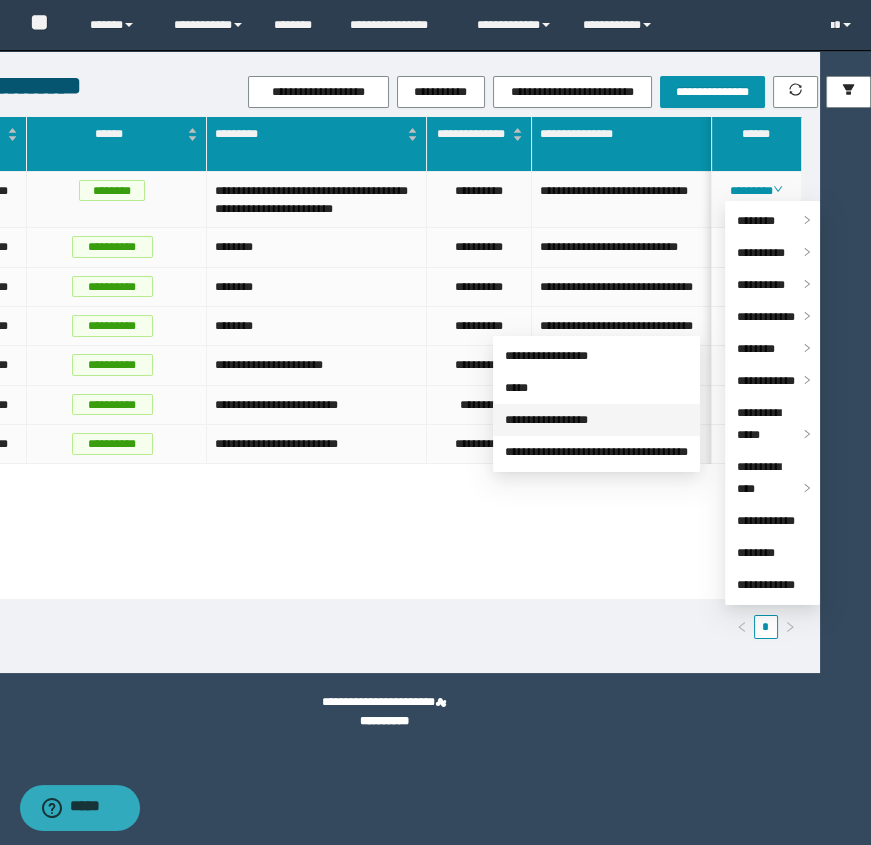 click on "**********" at bounding box center (546, 420) 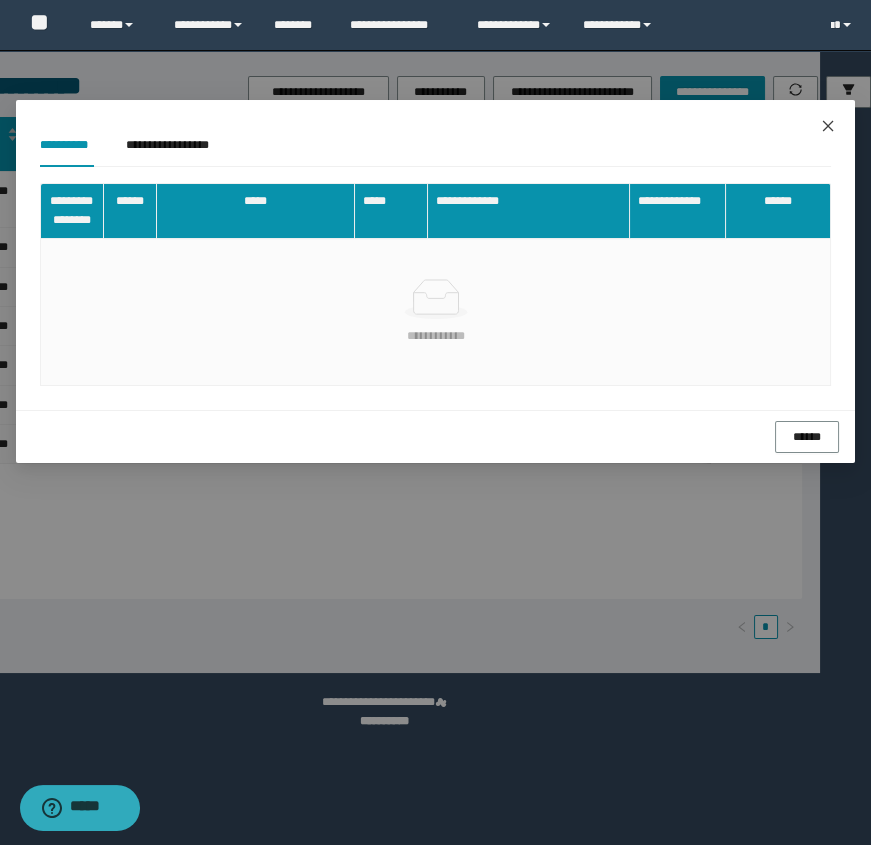 click 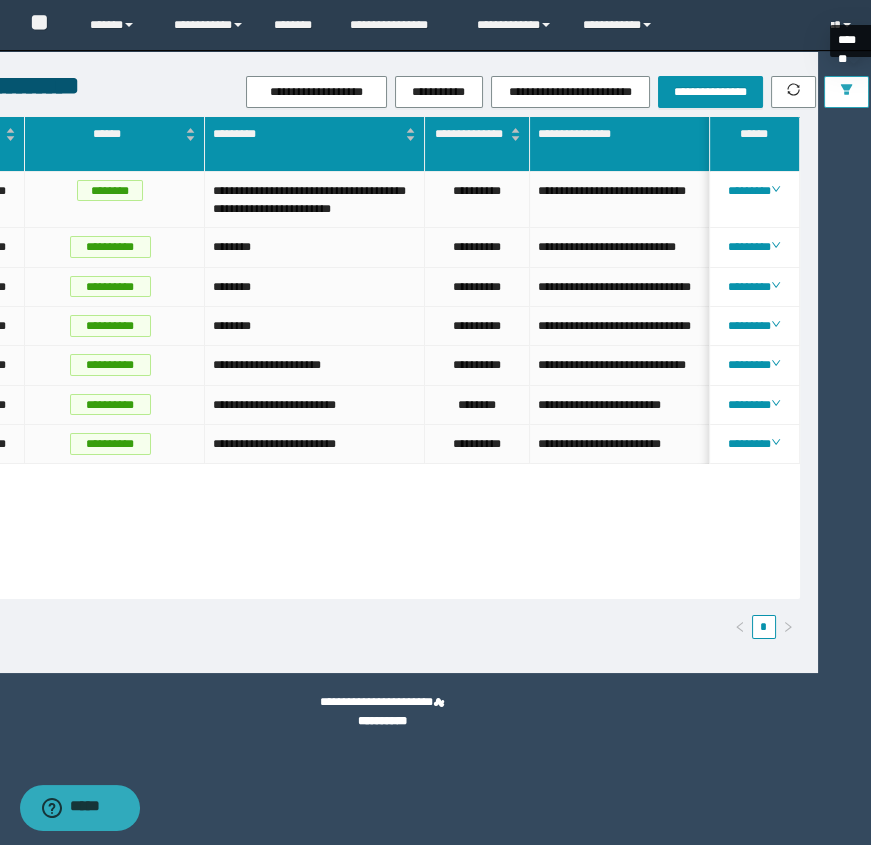 click 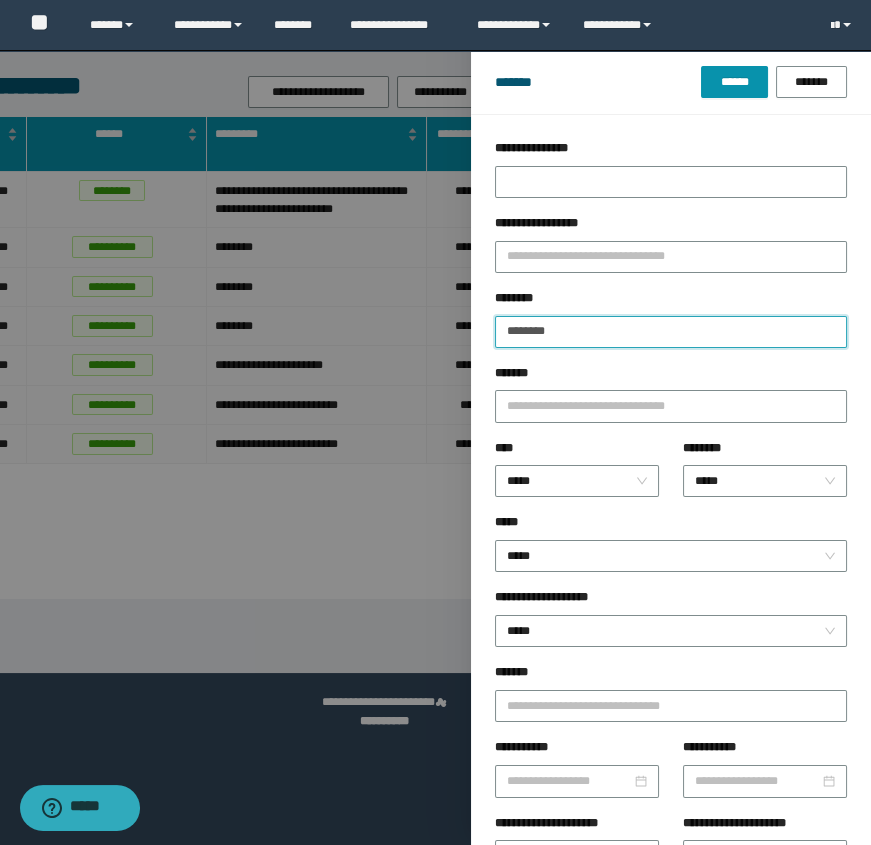 click on "********" at bounding box center [671, 332] 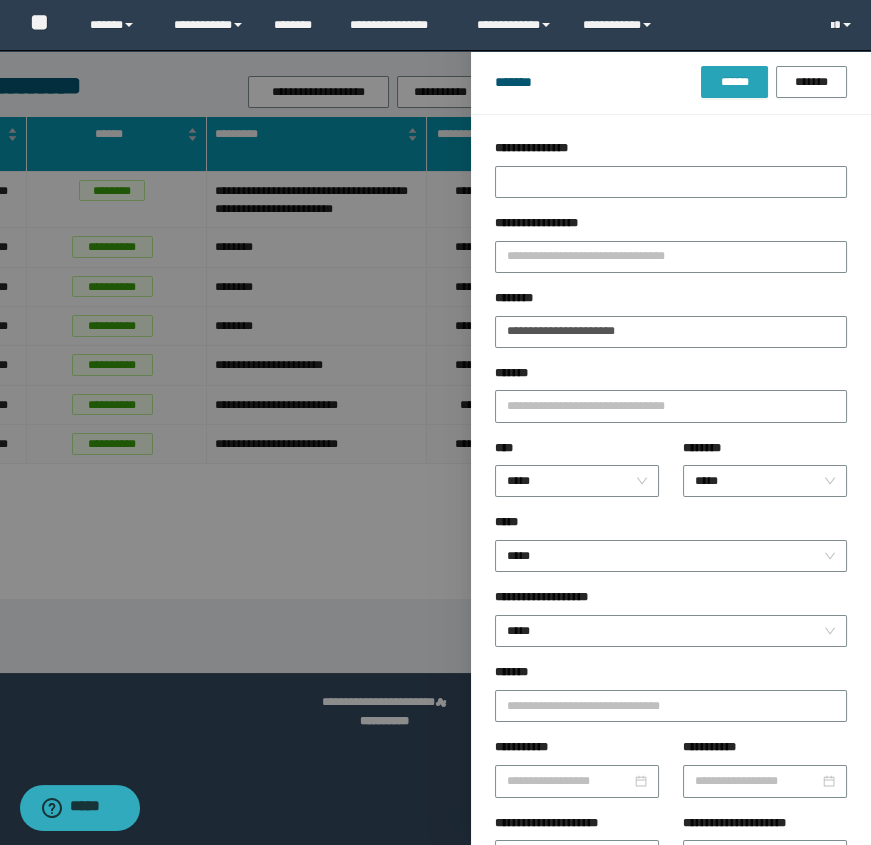 click on "******" at bounding box center (734, 82) 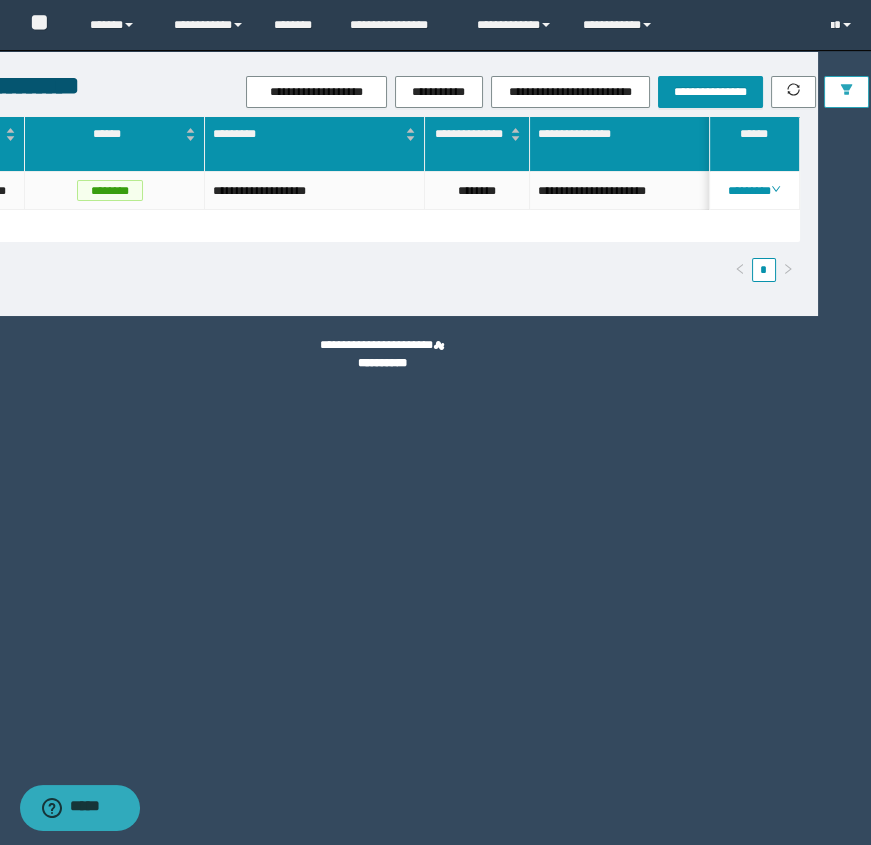 click 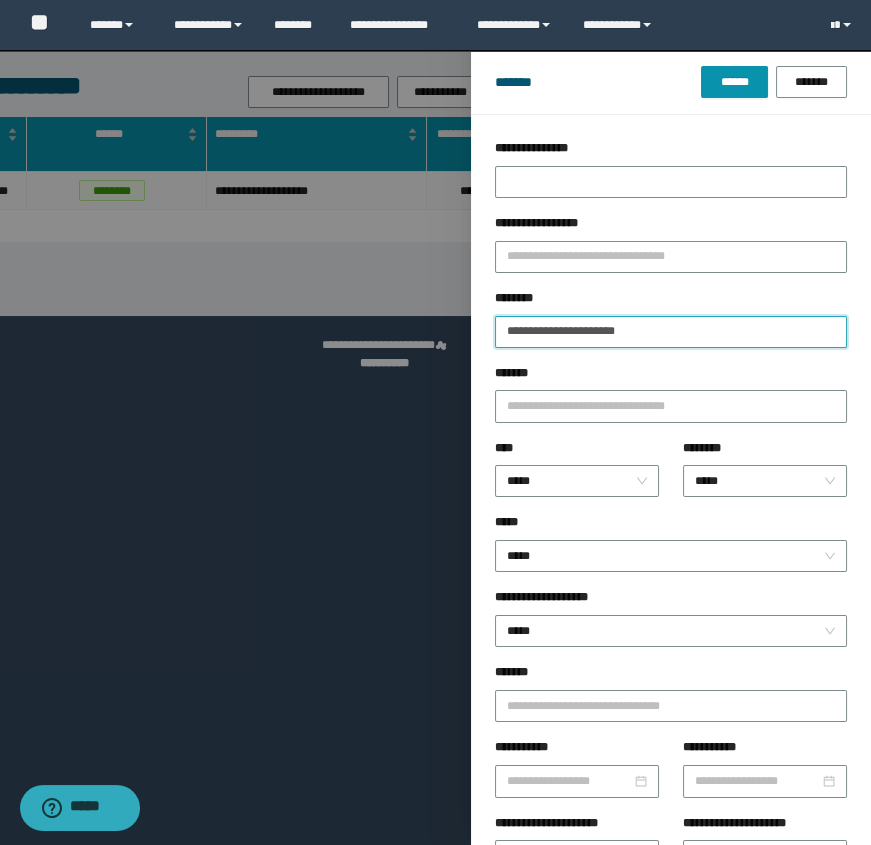 click on "**********" at bounding box center (671, 332) 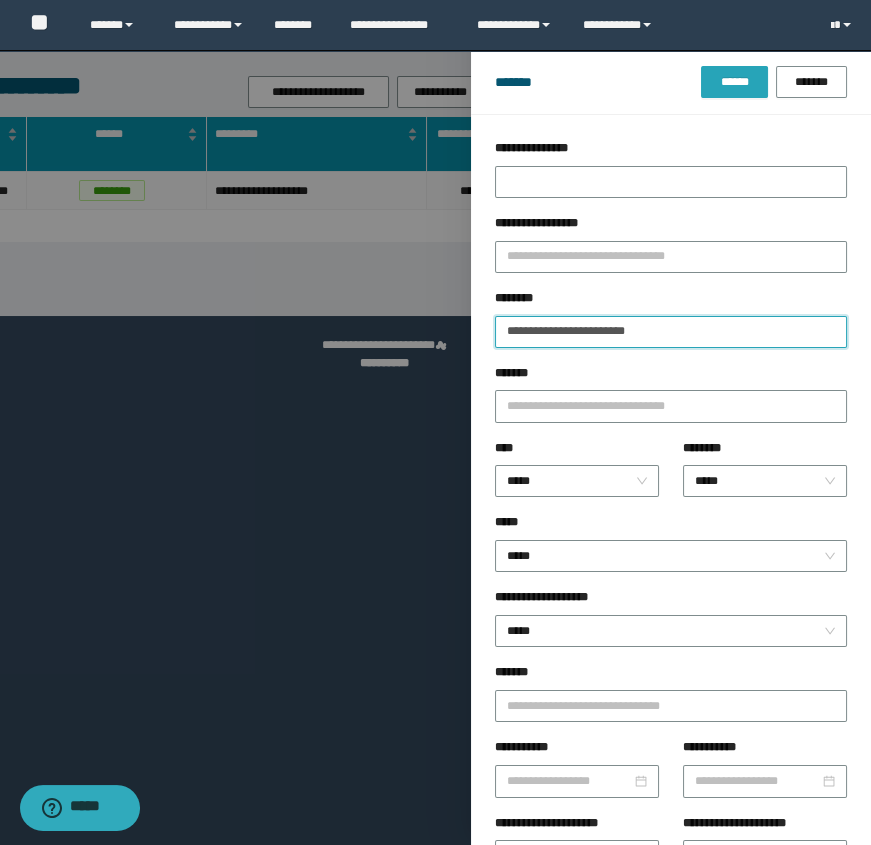 type on "**********" 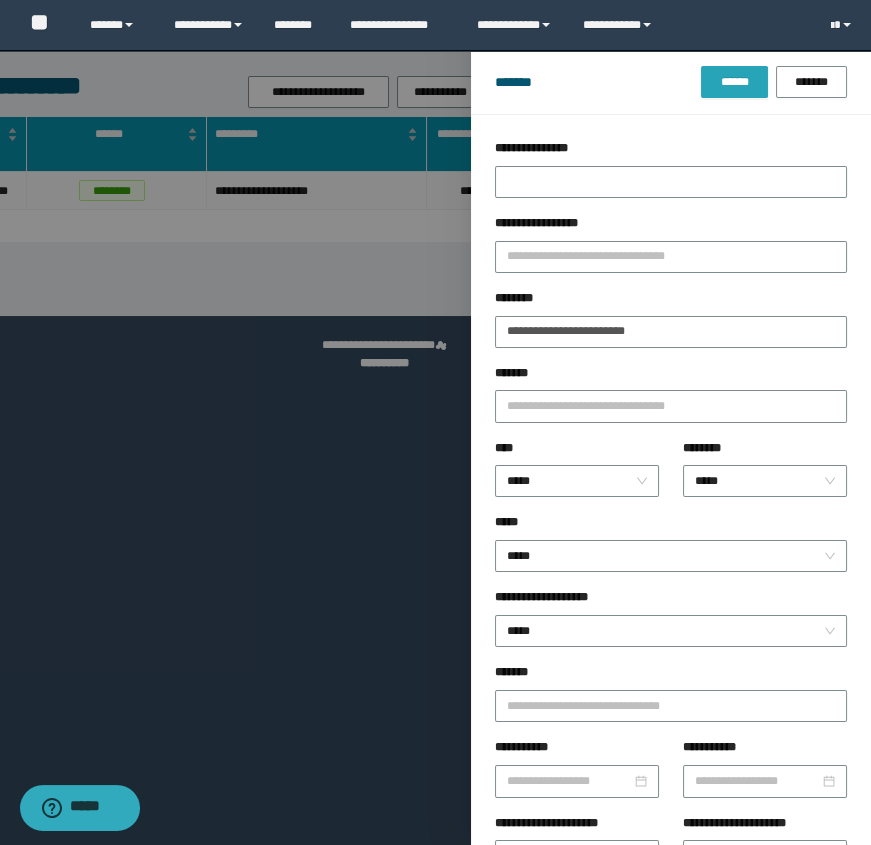 click on "******" at bounding box center (734, 82) 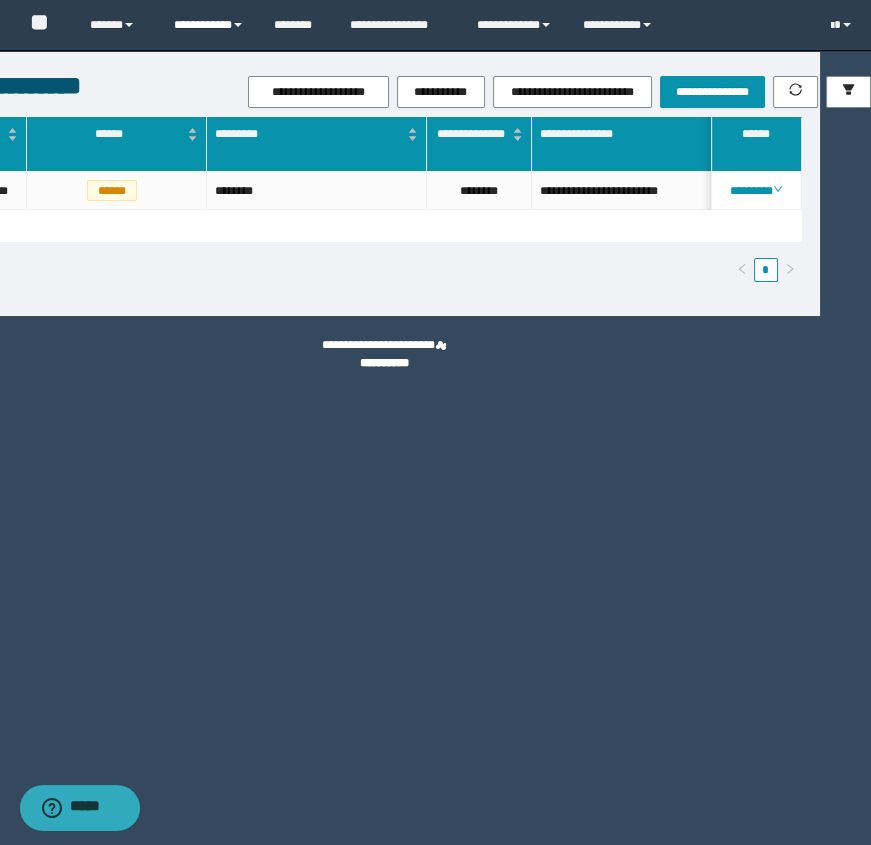 click on "**********" at bounding box center [209, 25] 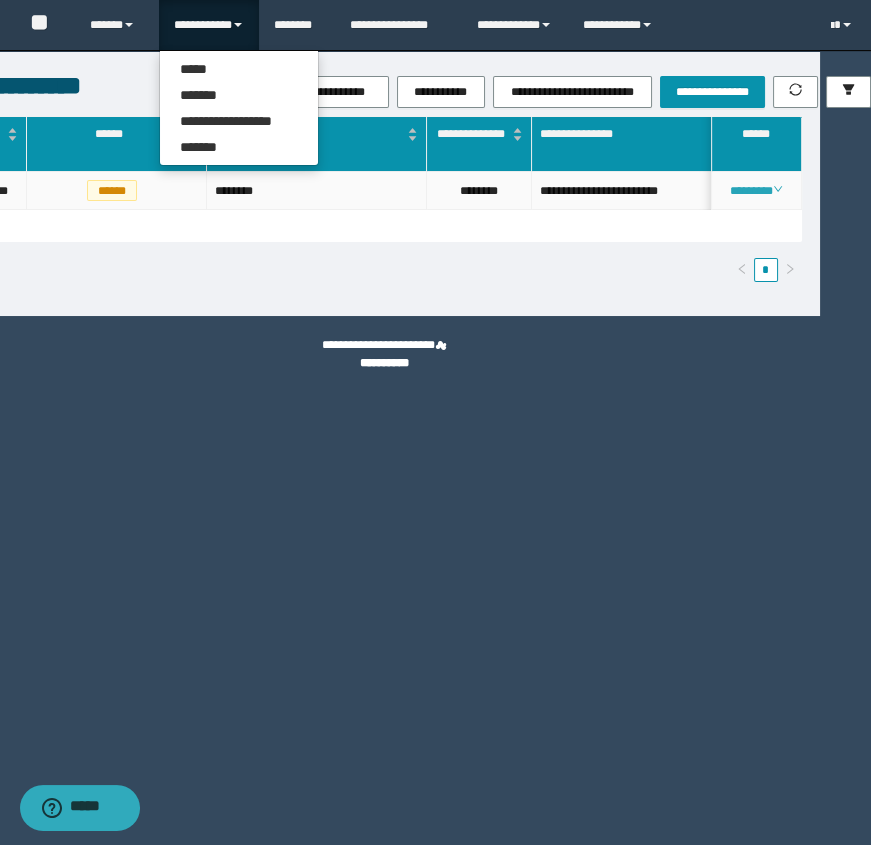 click on "********" at bounding box center [756, 191] 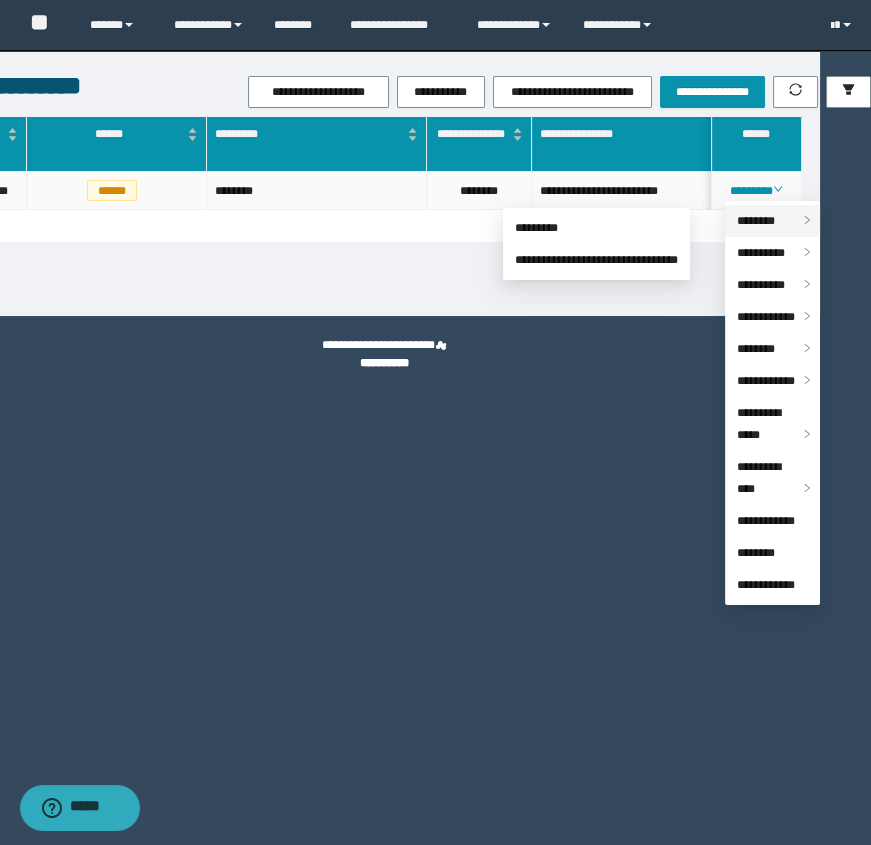 click on "********" at bounding box center [772, 221] 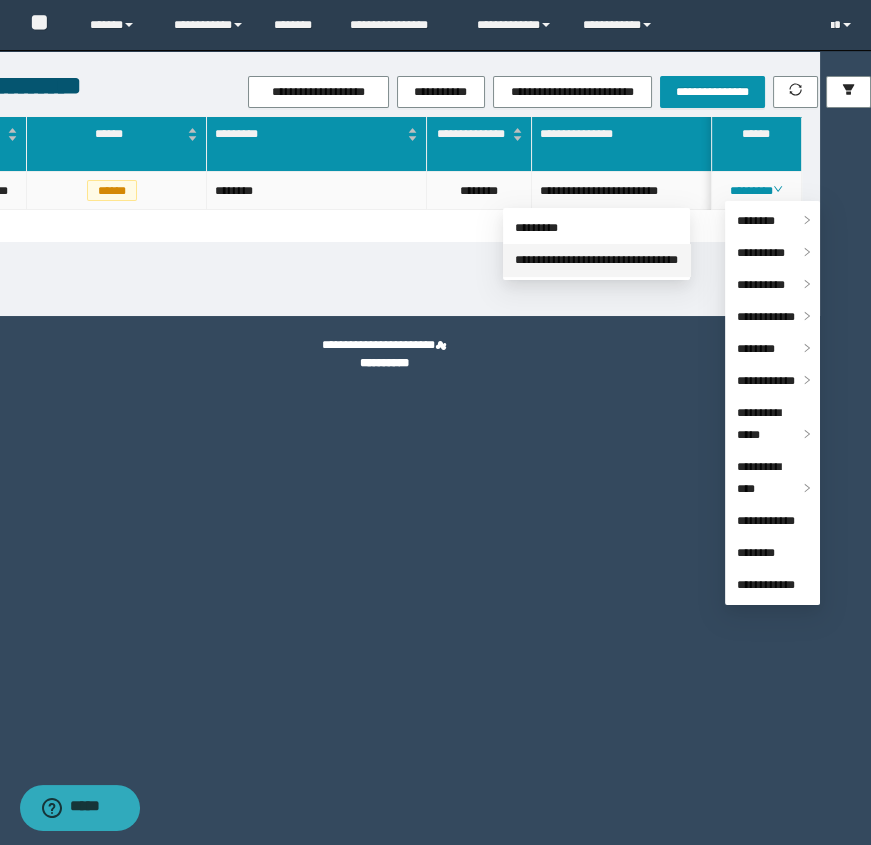 click on "**********" at bounding box center [596, 260] 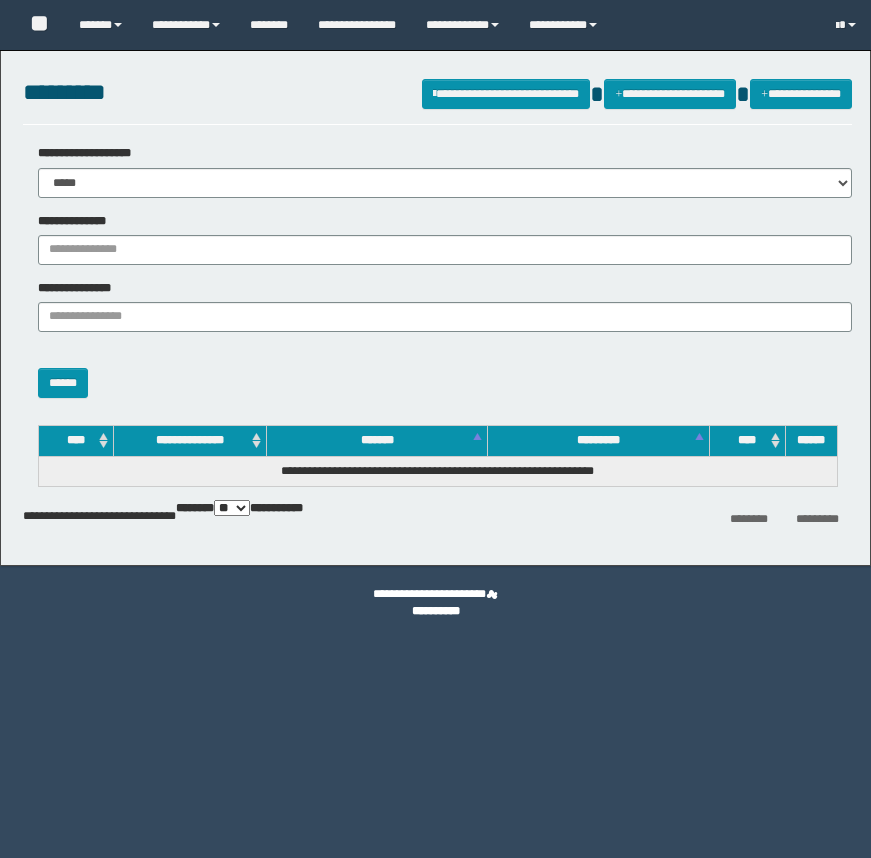 scroll, scrollTop: 0, scrollLeft: 0, axis: both 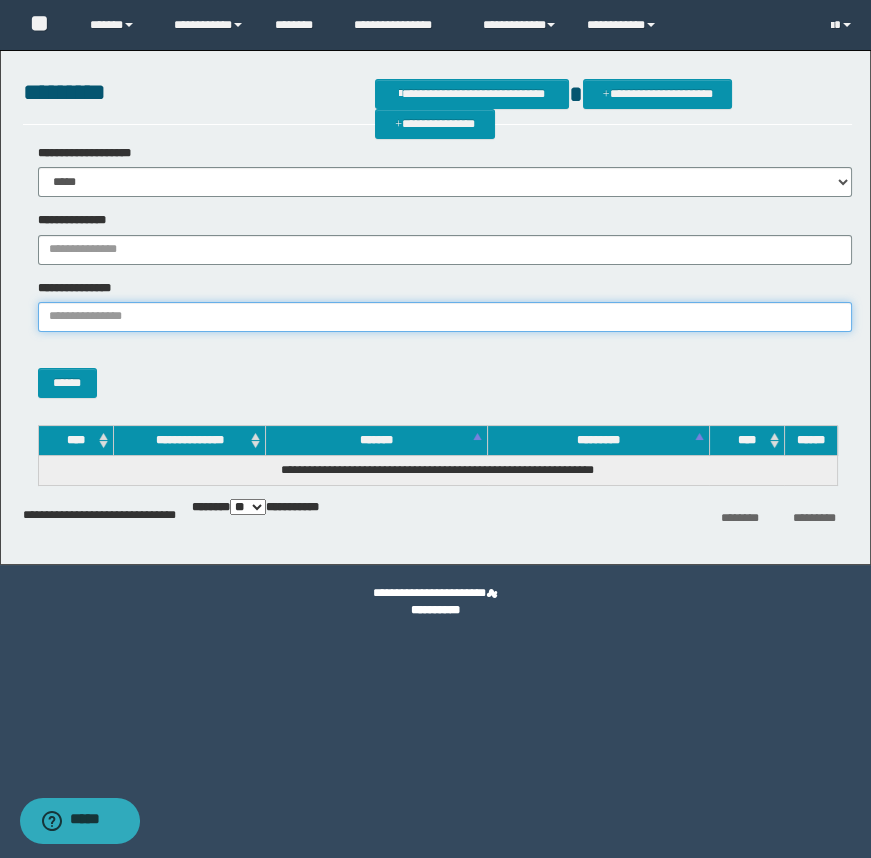 click on "**********" at bounding box center [445, 317] 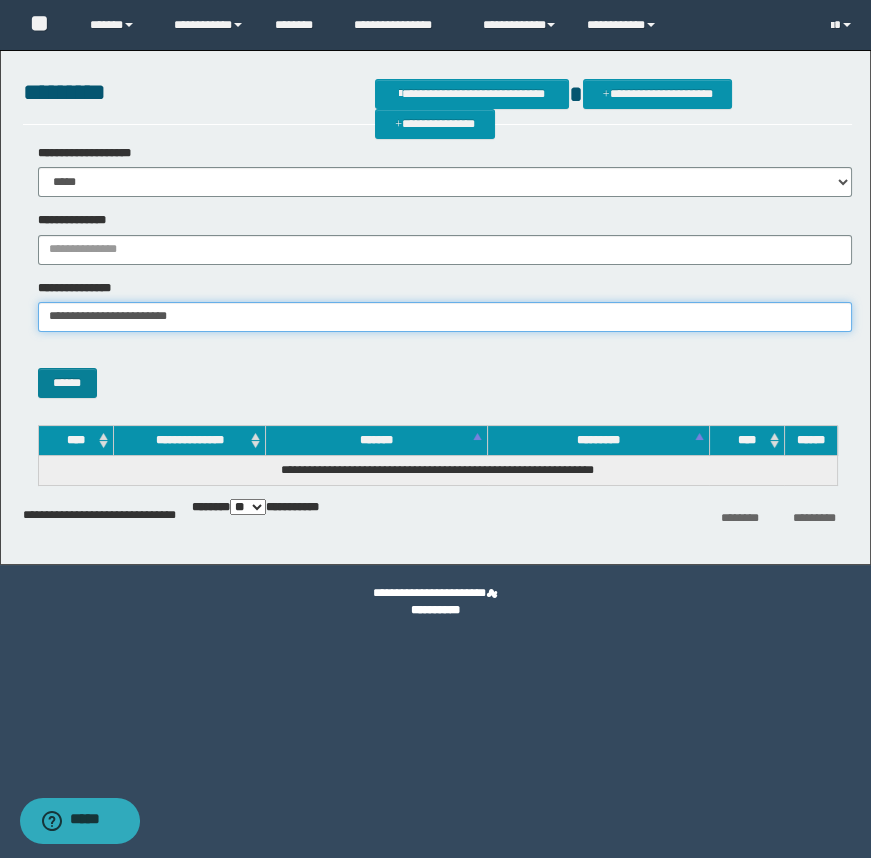 type on "**********" 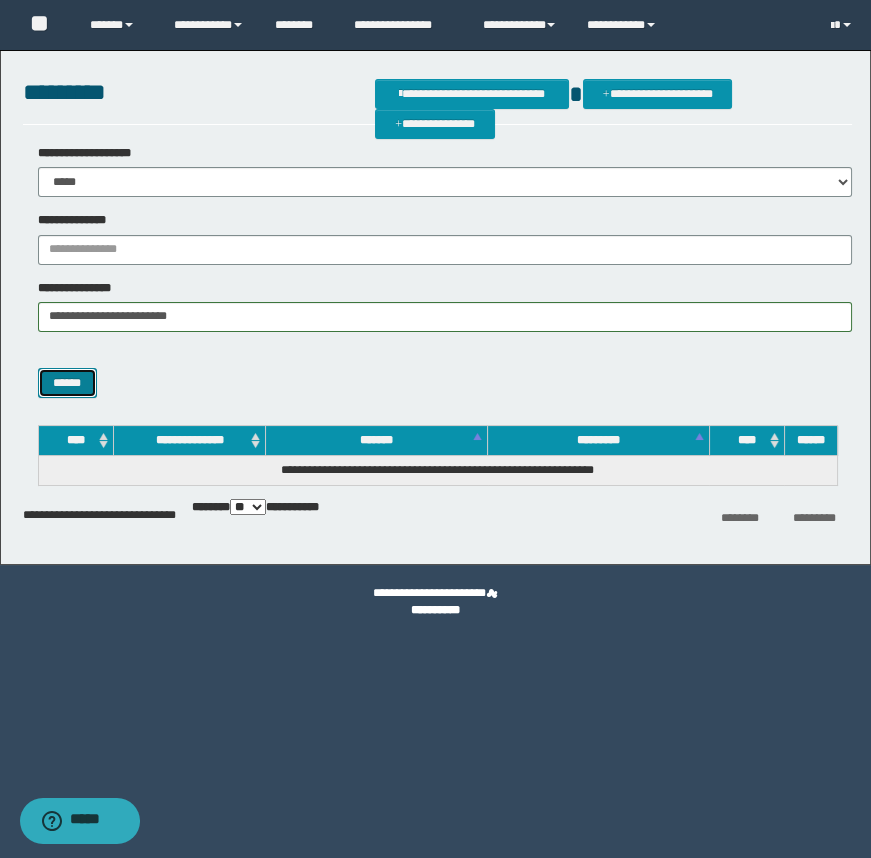 click on "******" at bounding box center (67, 383) 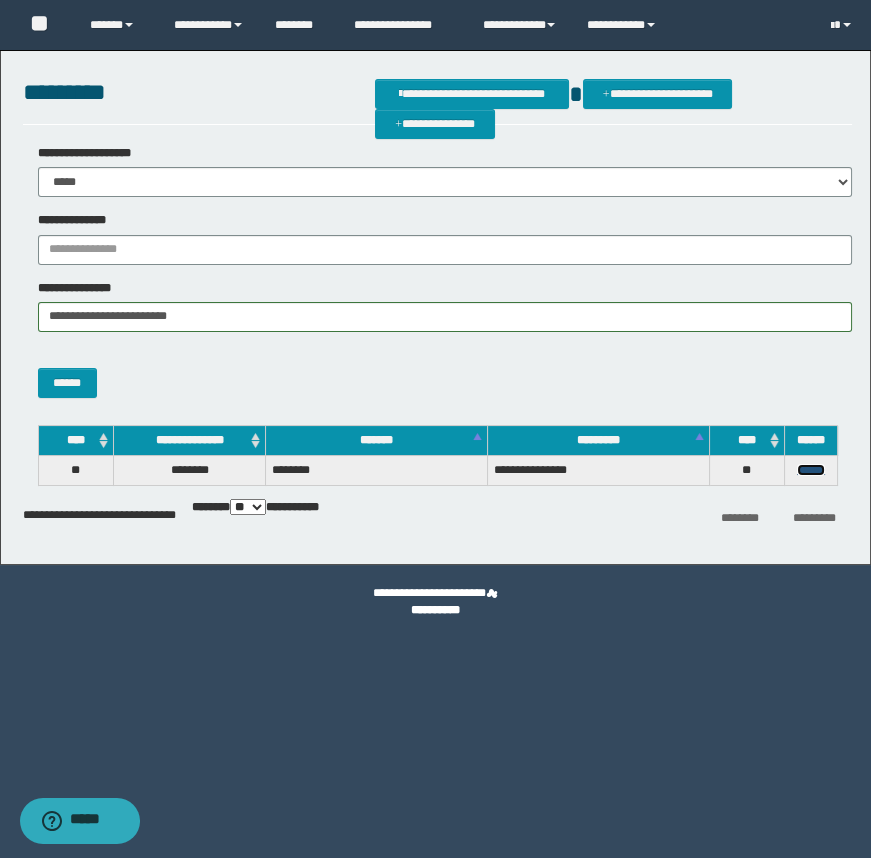 click on "******" at bounding box center [811, 470] 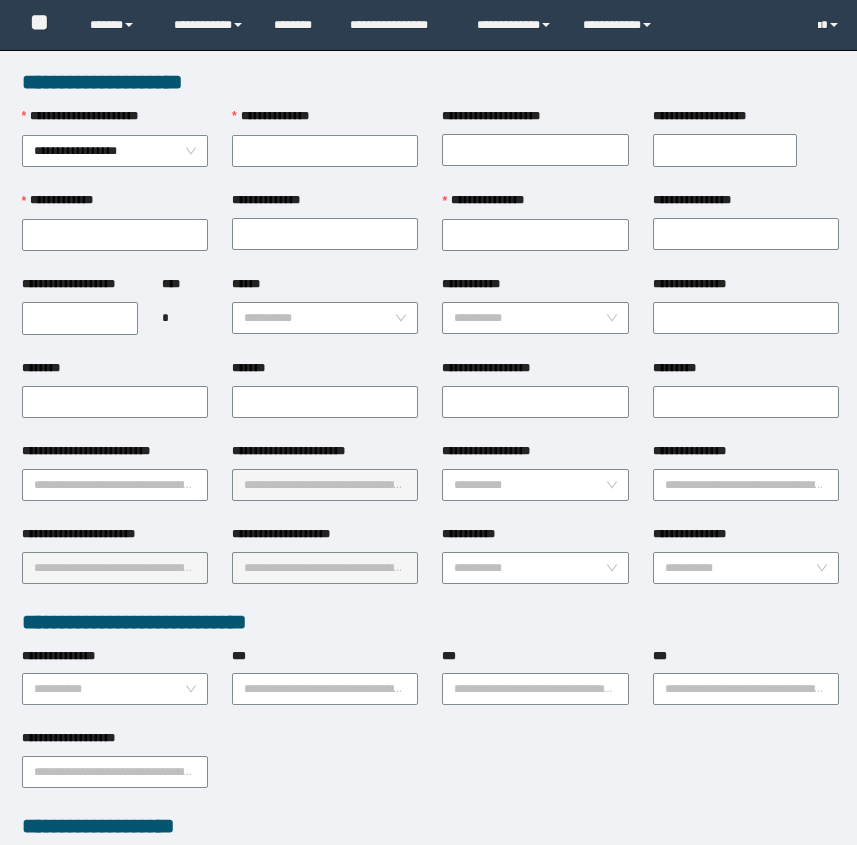 scroll, scrollTop: 0, scrollLeft: 0, axis: both 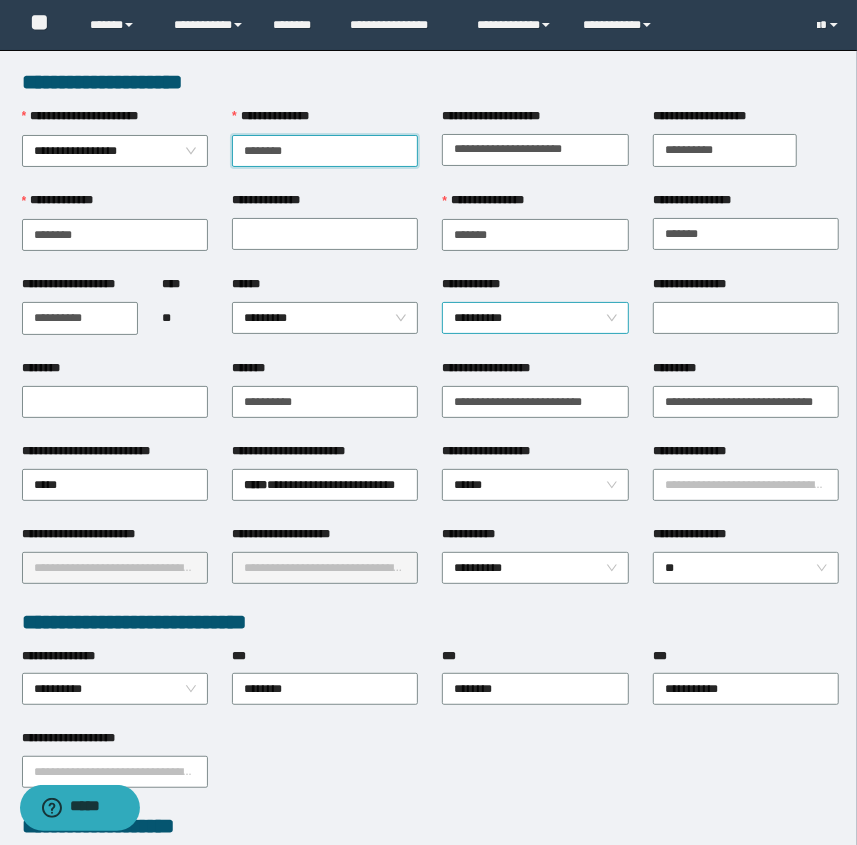 click on "**********" at bounding box center (535, 318) 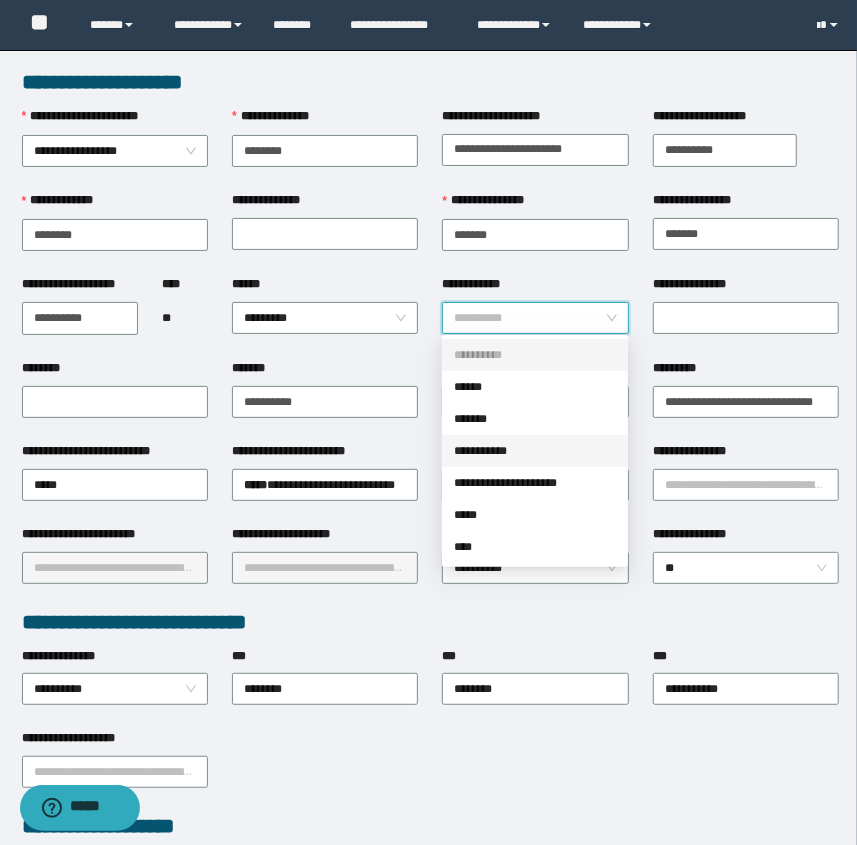 click on "**********" at bounding box center (535, 451) 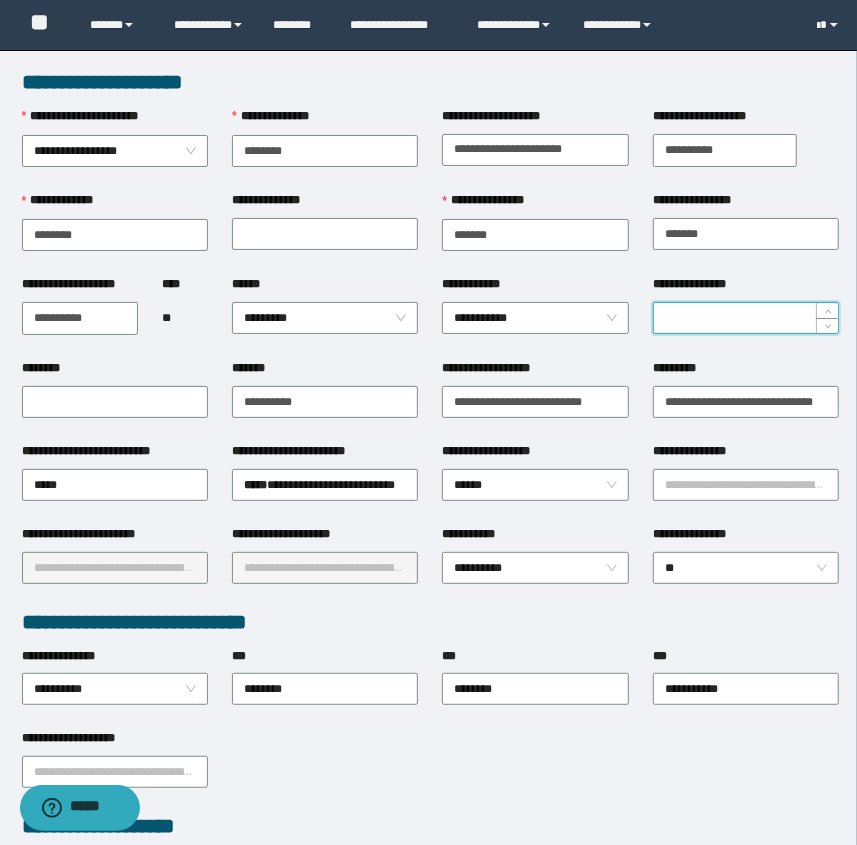 click on "**********" at bounding box center (746, 318) 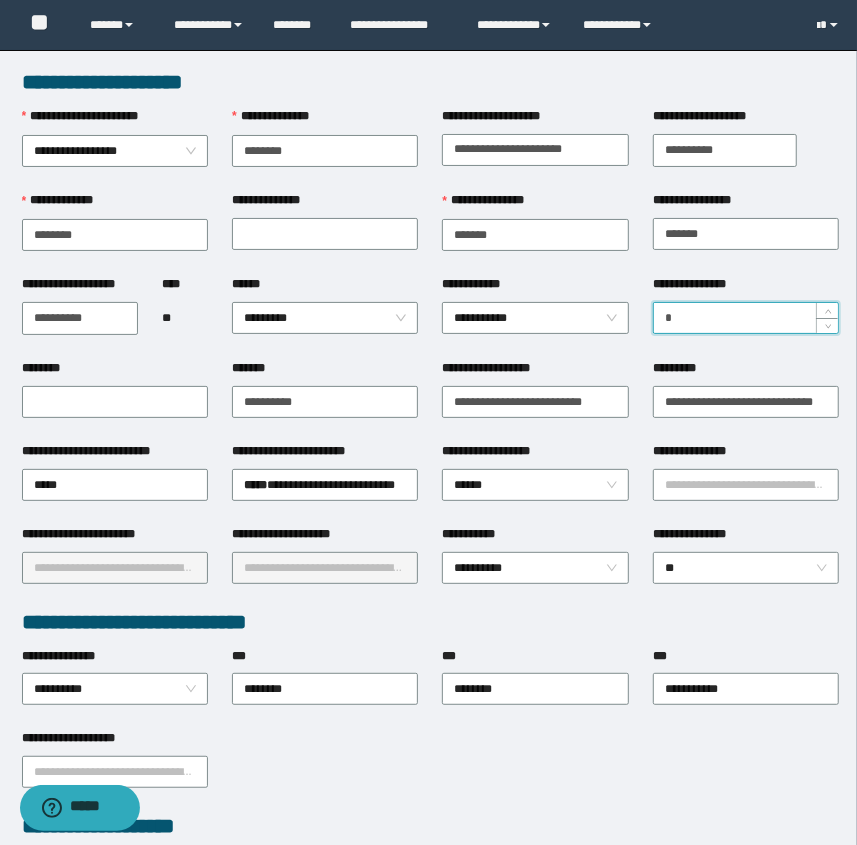 type on "*" 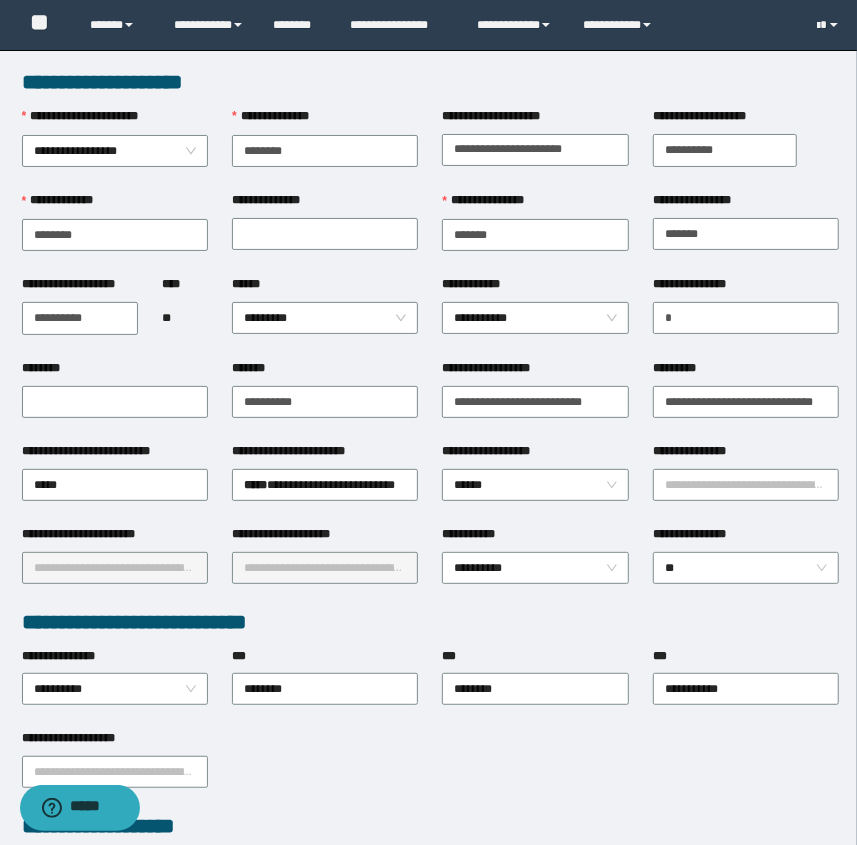 click on "**********" at bounding box center (535, 400) 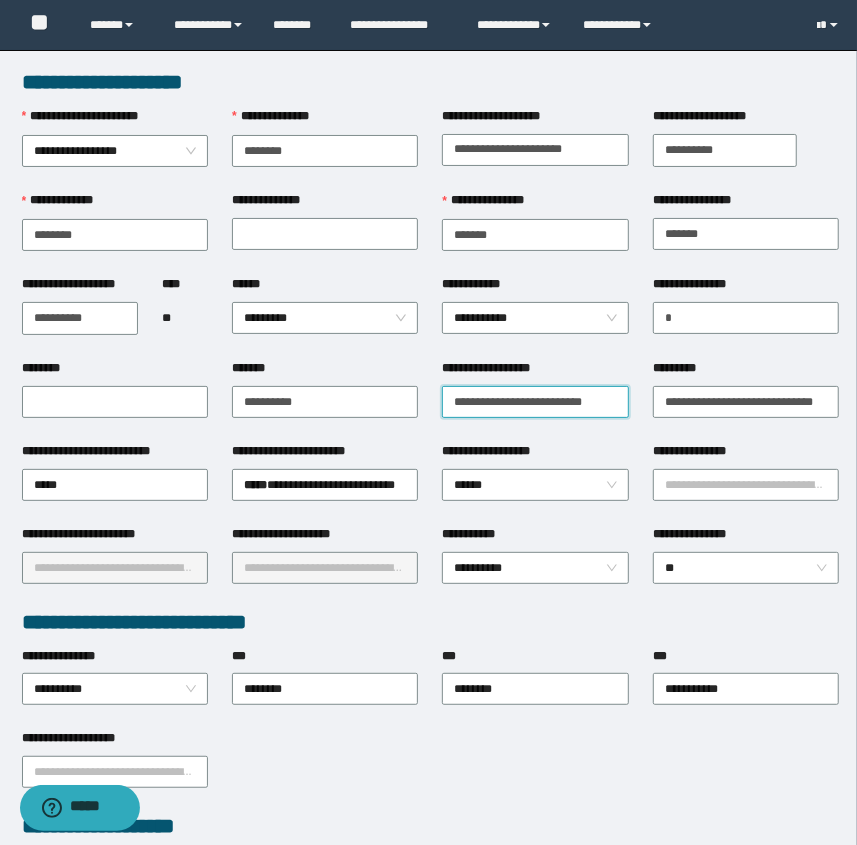 click on "**********" at bounding box center (535, 402) 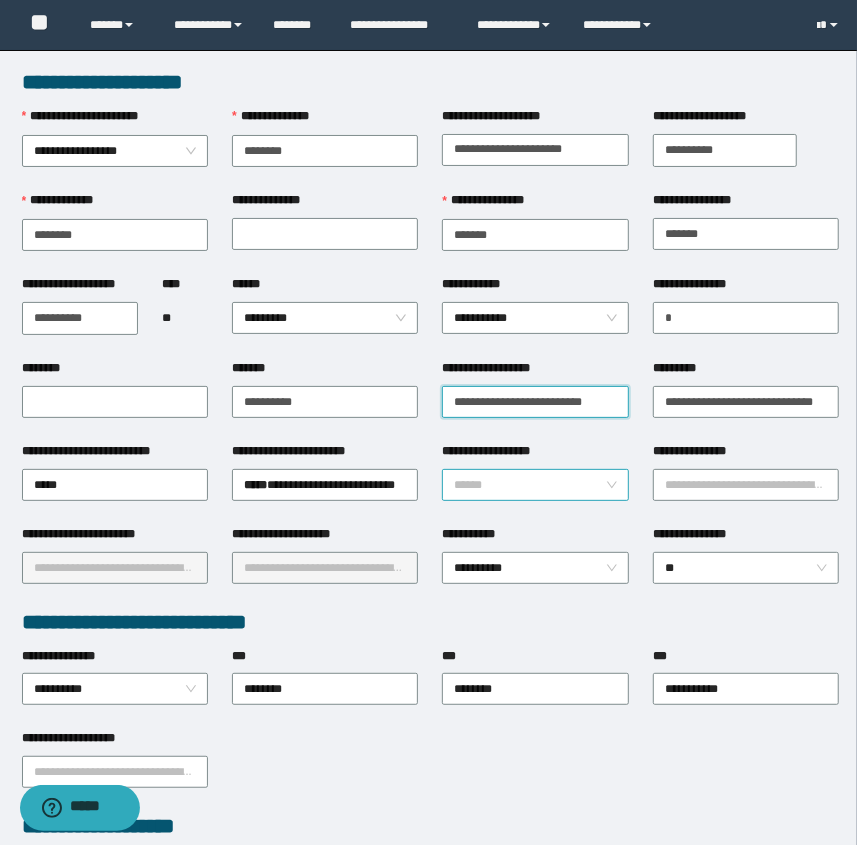 click on "******" at bounding box center (535, 485) 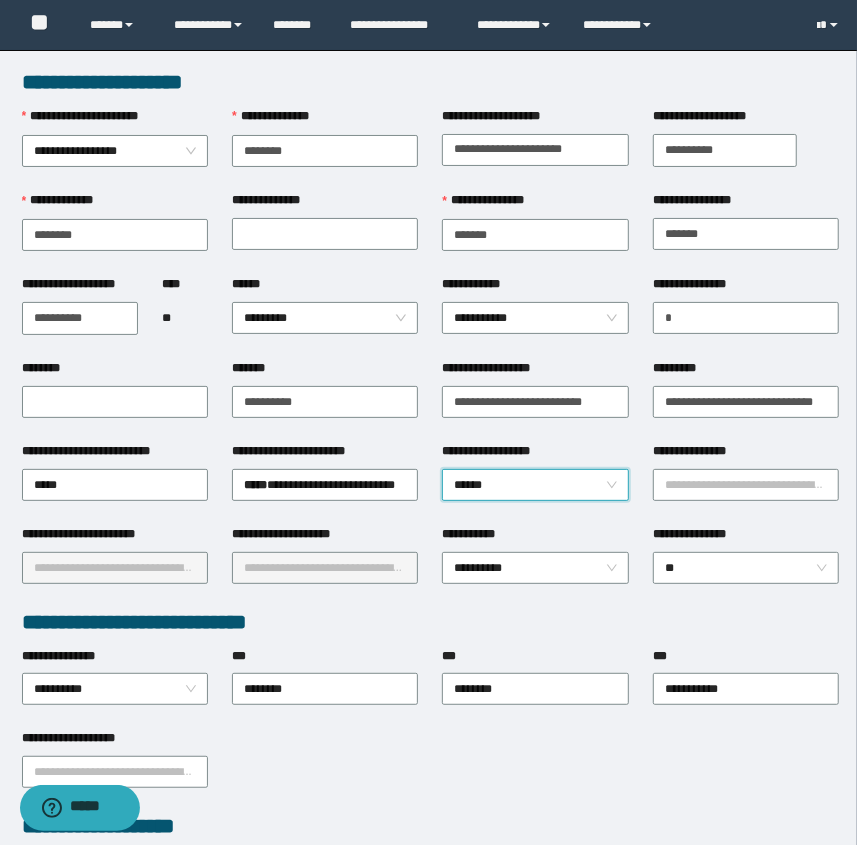 click on "******" at bounding box center [535, 485] 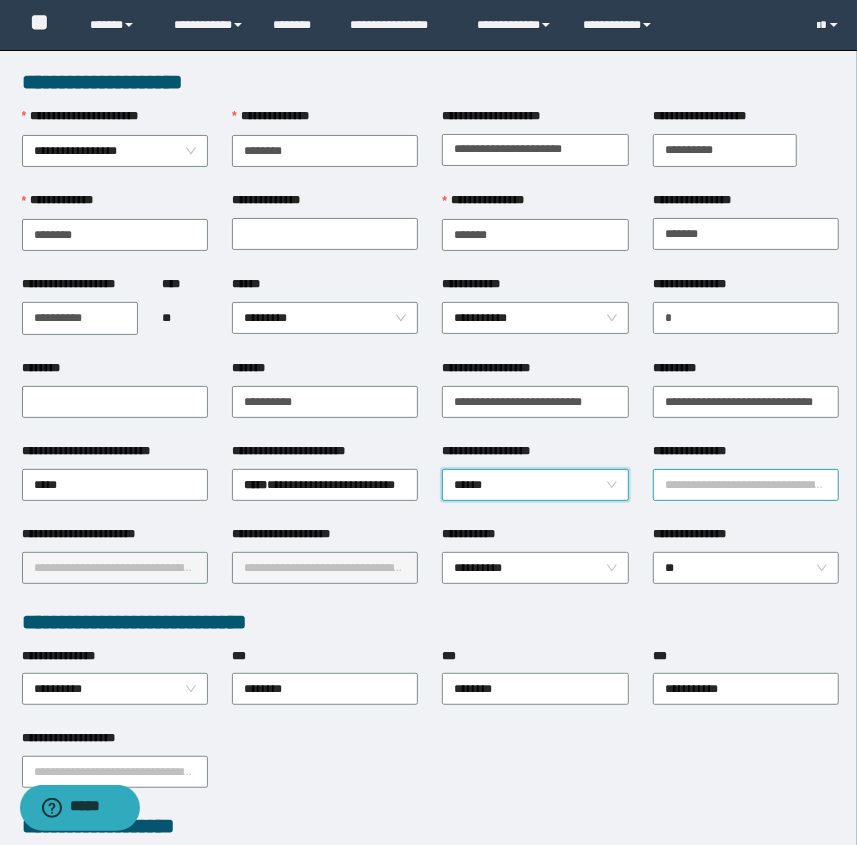 click on "**********" at bounding box center [746, 485] 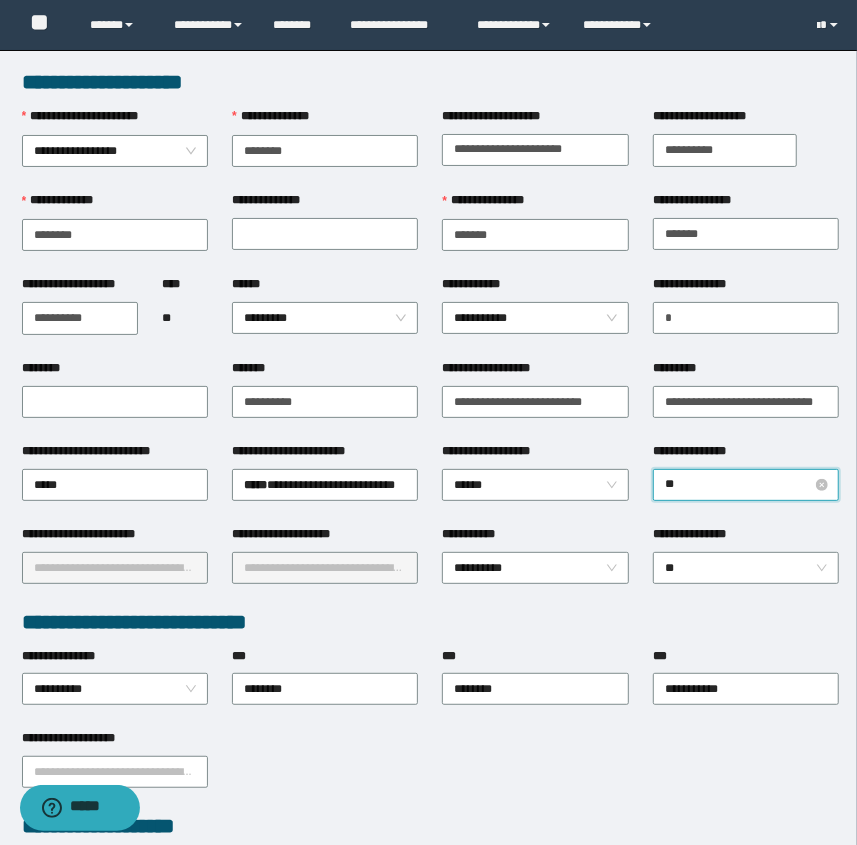type on "***" 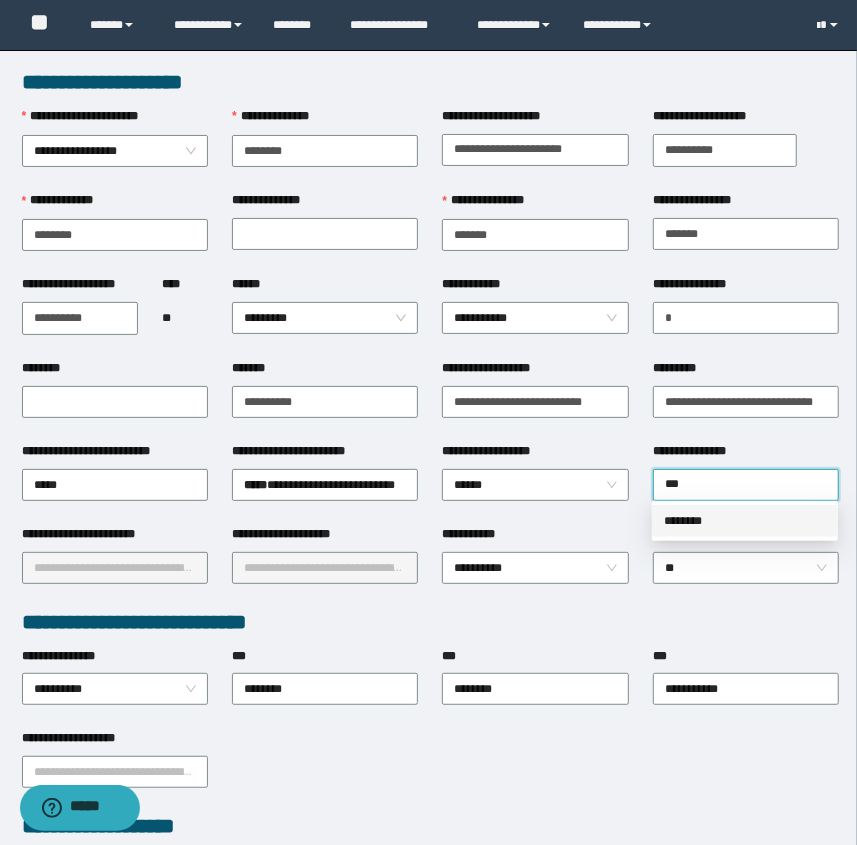 click on "********" at bounding box center [745, 521] 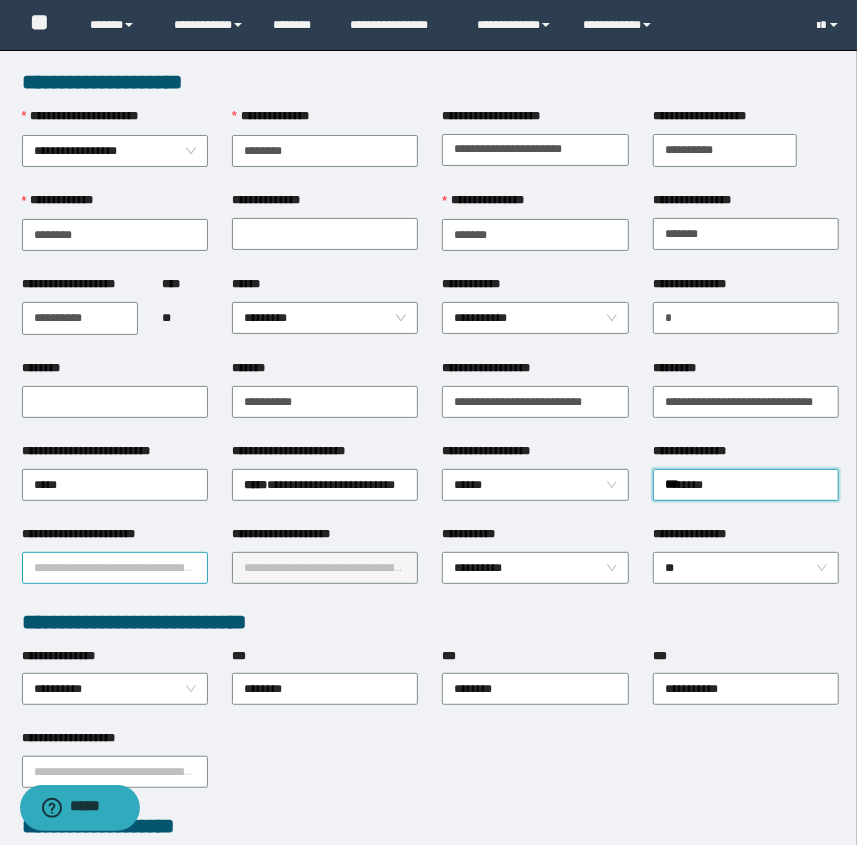 click on "**********" at bounding box center [115, 568] 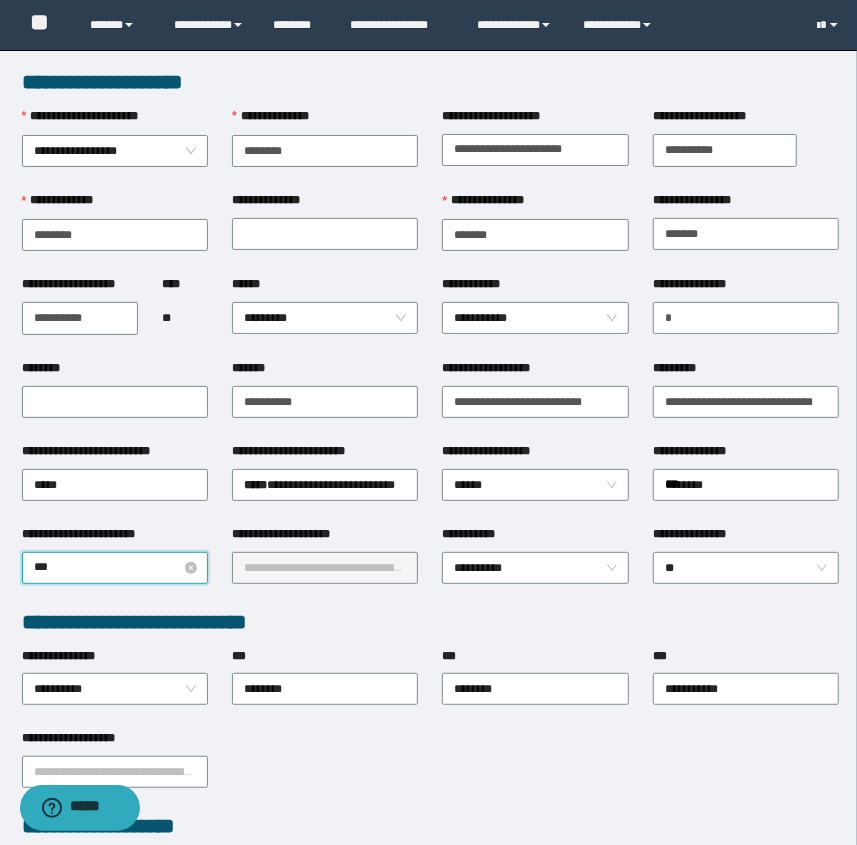 type on "****" 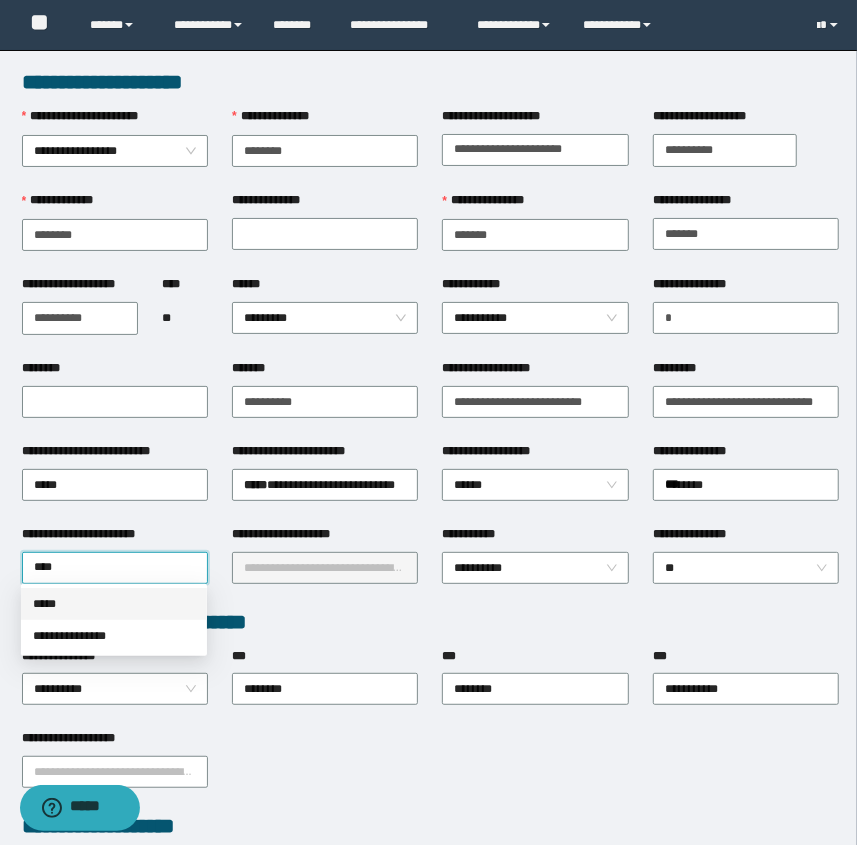 click on "*****" at bounding box center [114, 604] 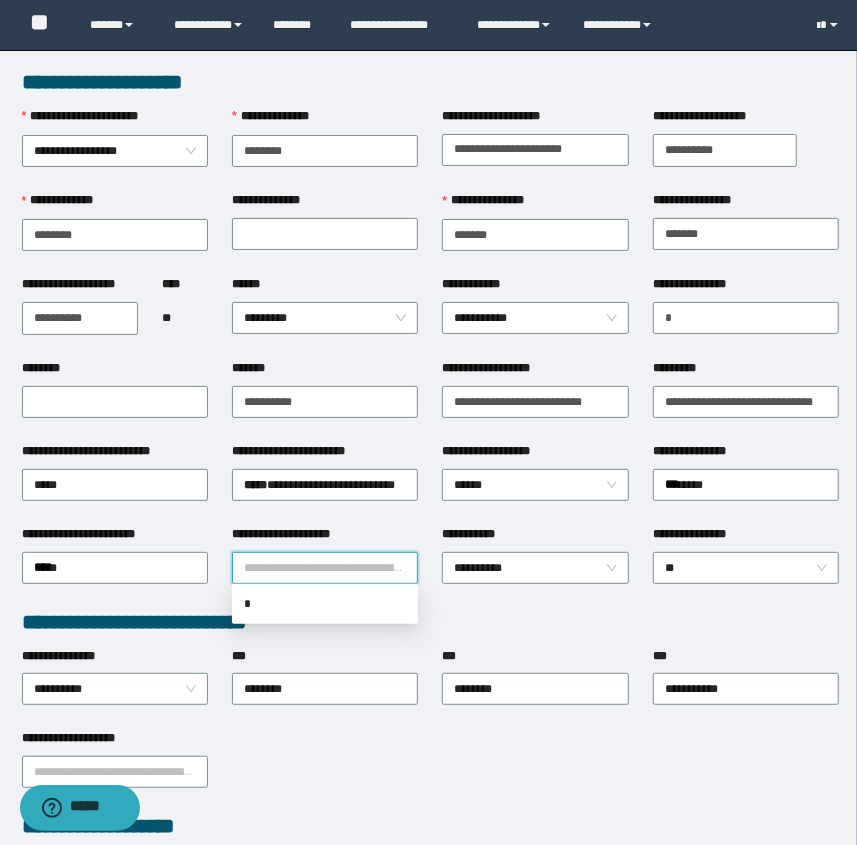 click on "**********" at bounding box center (325, 568) 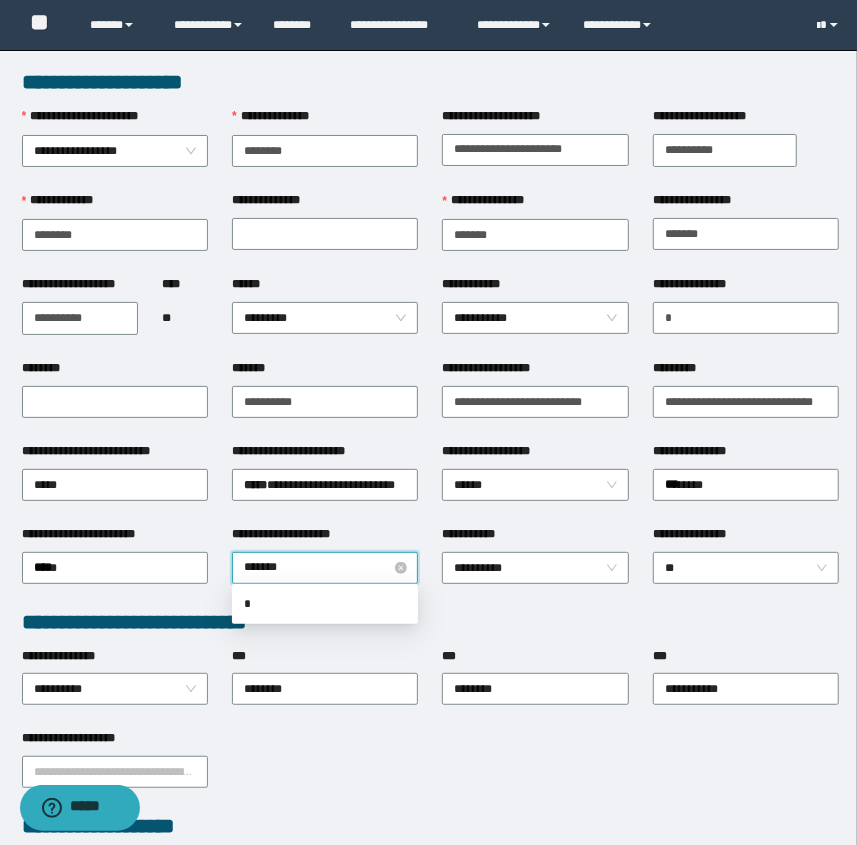 type on "********" 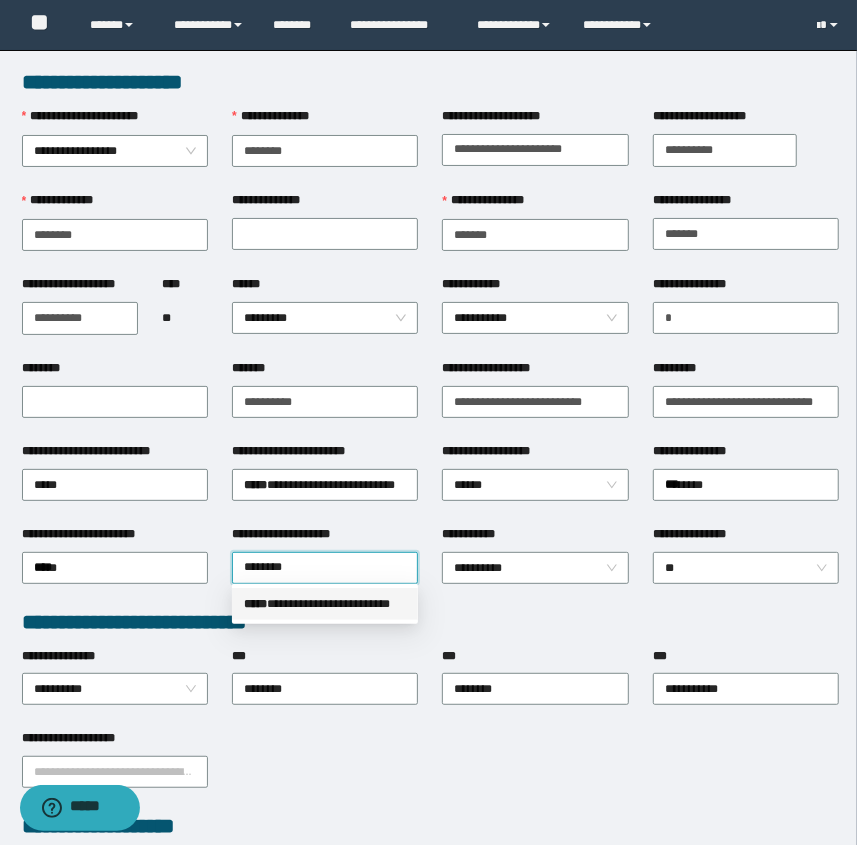 click on "**********" at bounding box center [325, 604] 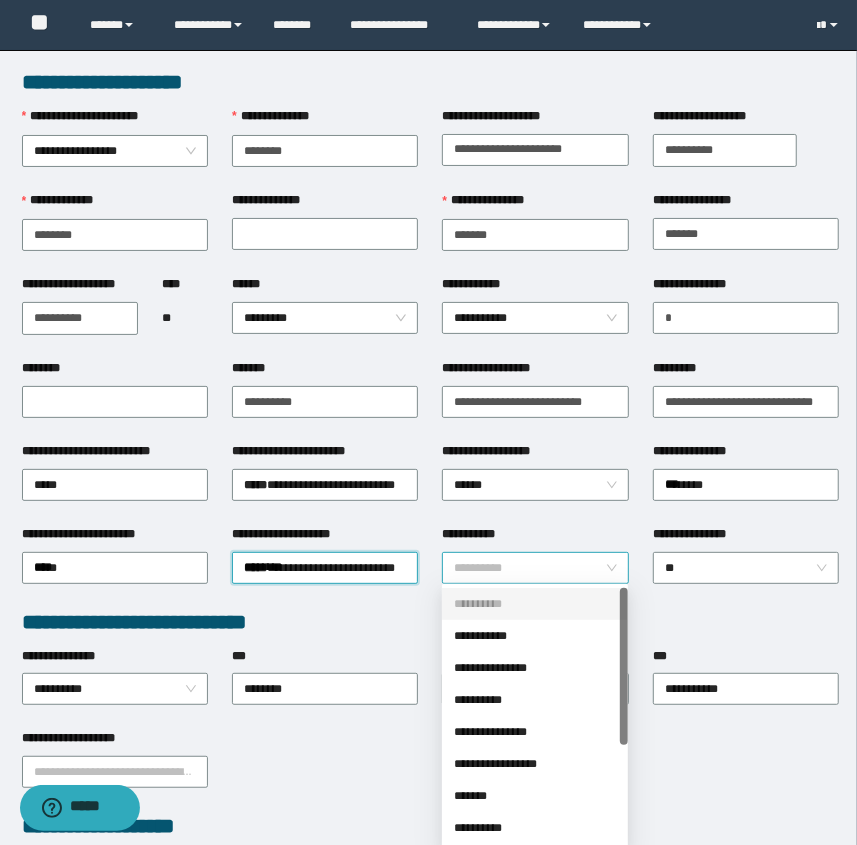 click on "**********" at bounding box center (535, 568) 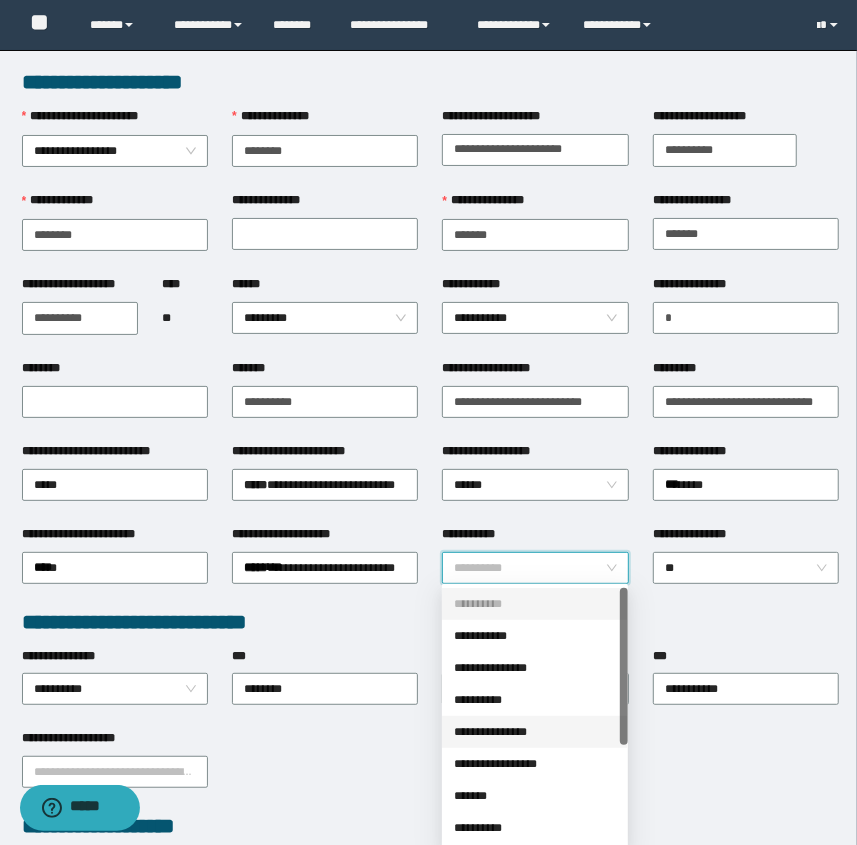 click on "**********" at bounding box center [535, 732] 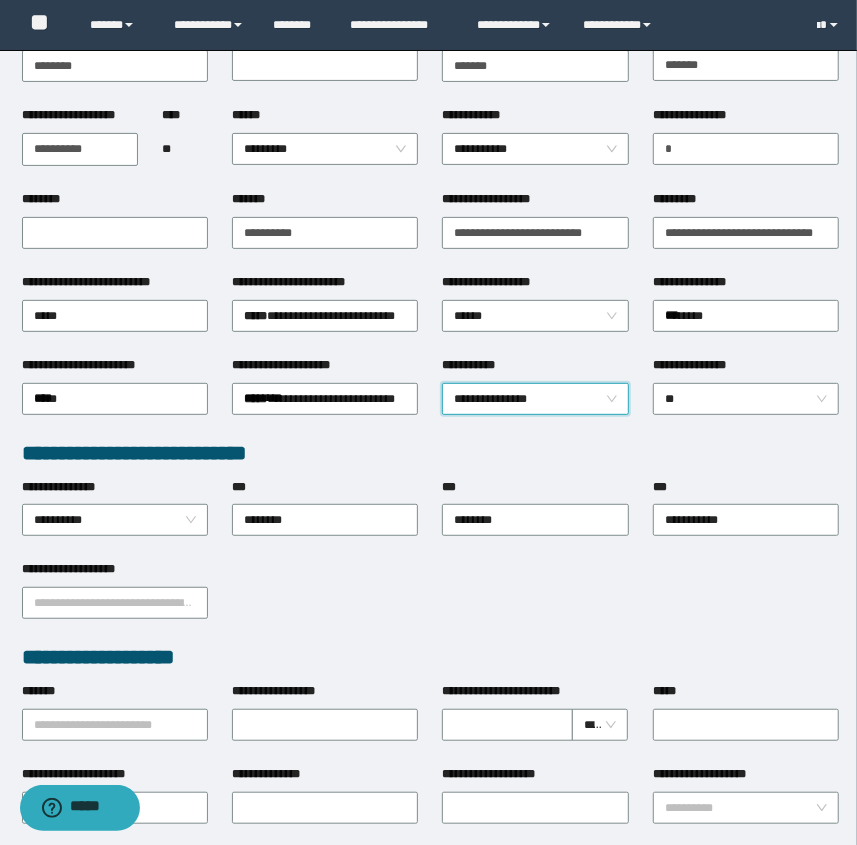 scroll, scrollTop: 181, scrollLeft: 0, axis: vertical 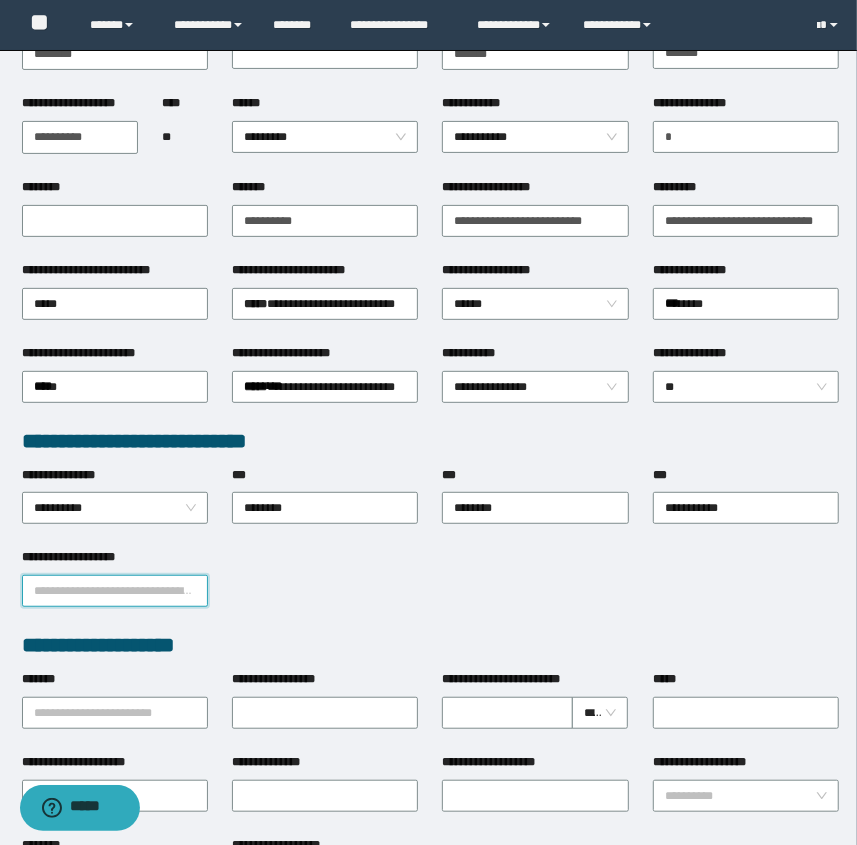 click on "**********" at bounding box center [115, 591] 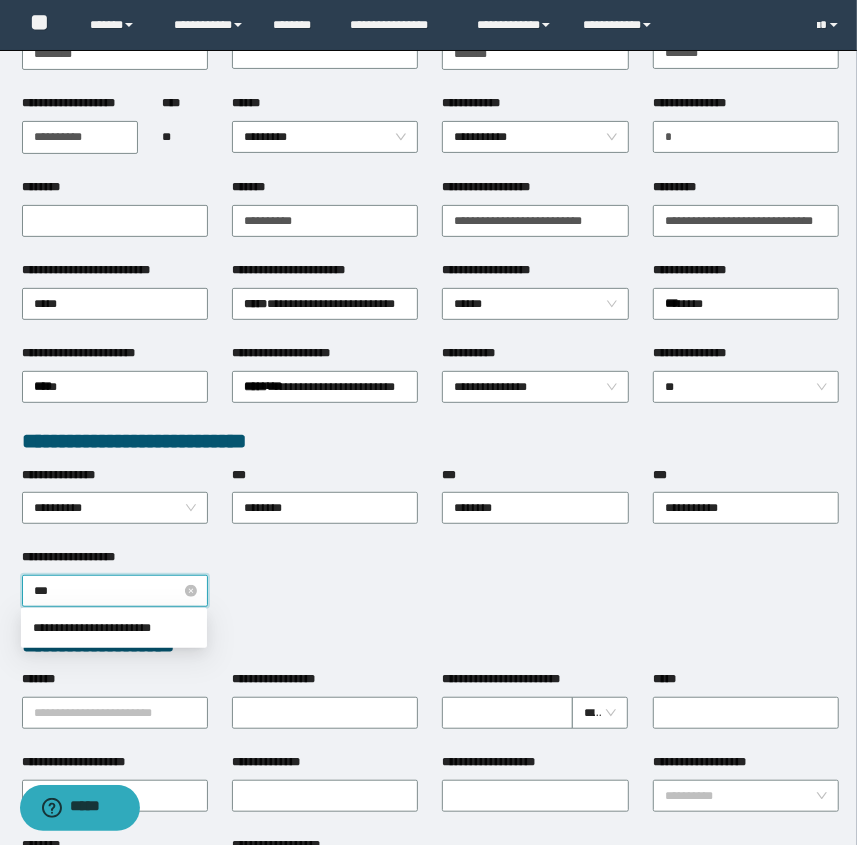 type on "****" 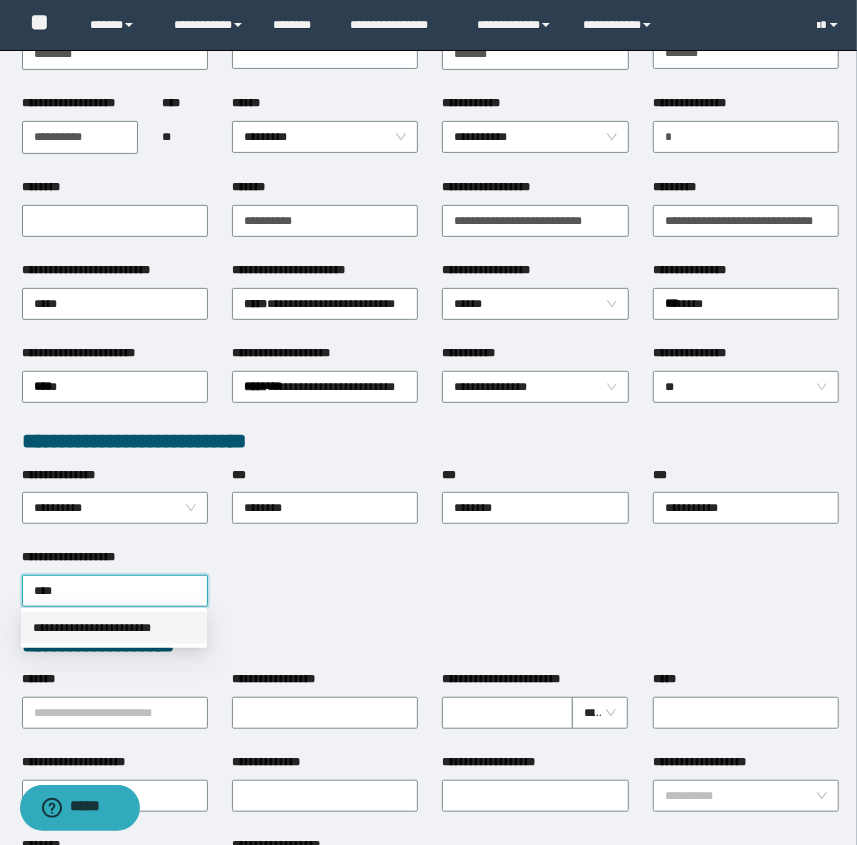 click on "**********" at bounding box center (428, 241) 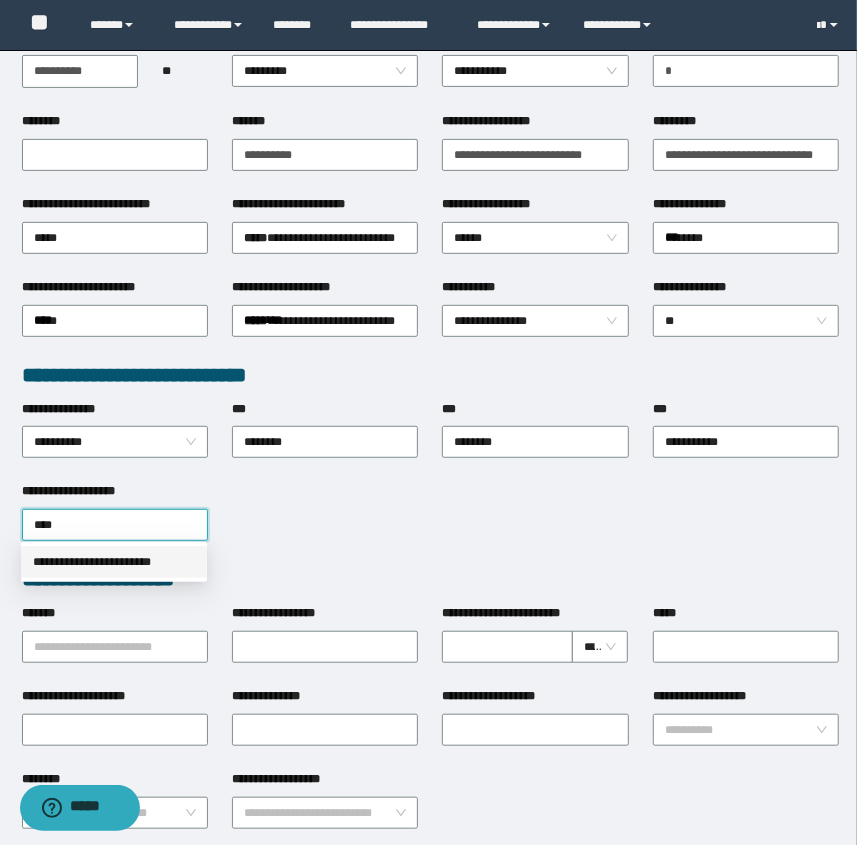 scroll, scrollTop: 272, scrollLeft: 0, axis: vertical 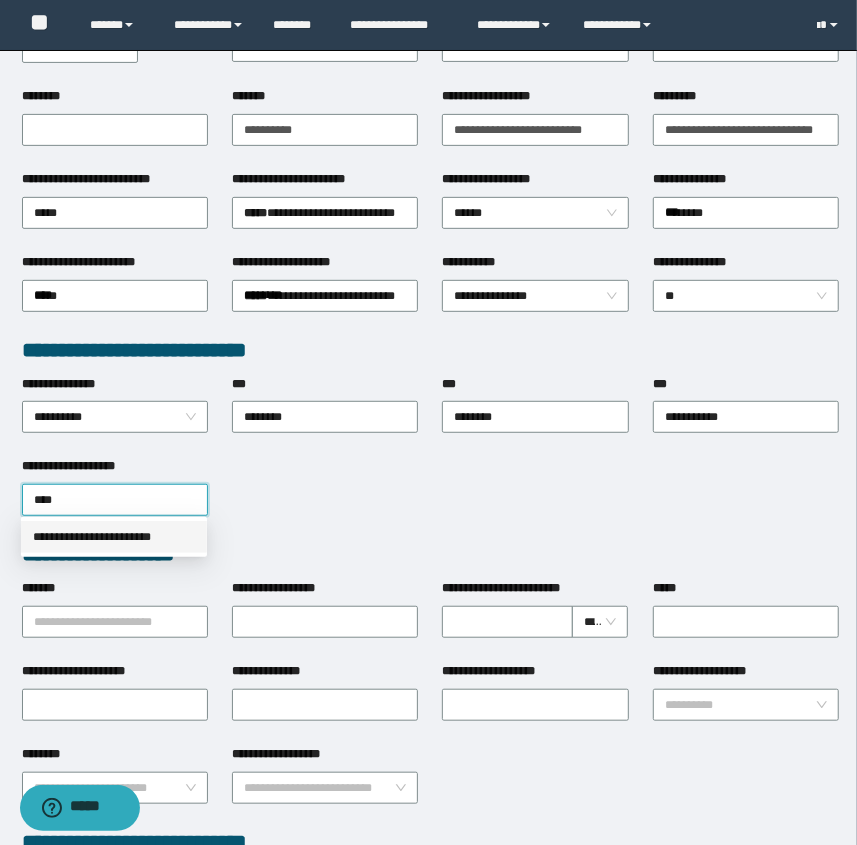 click on "**********" at bounding box center [114, 537] 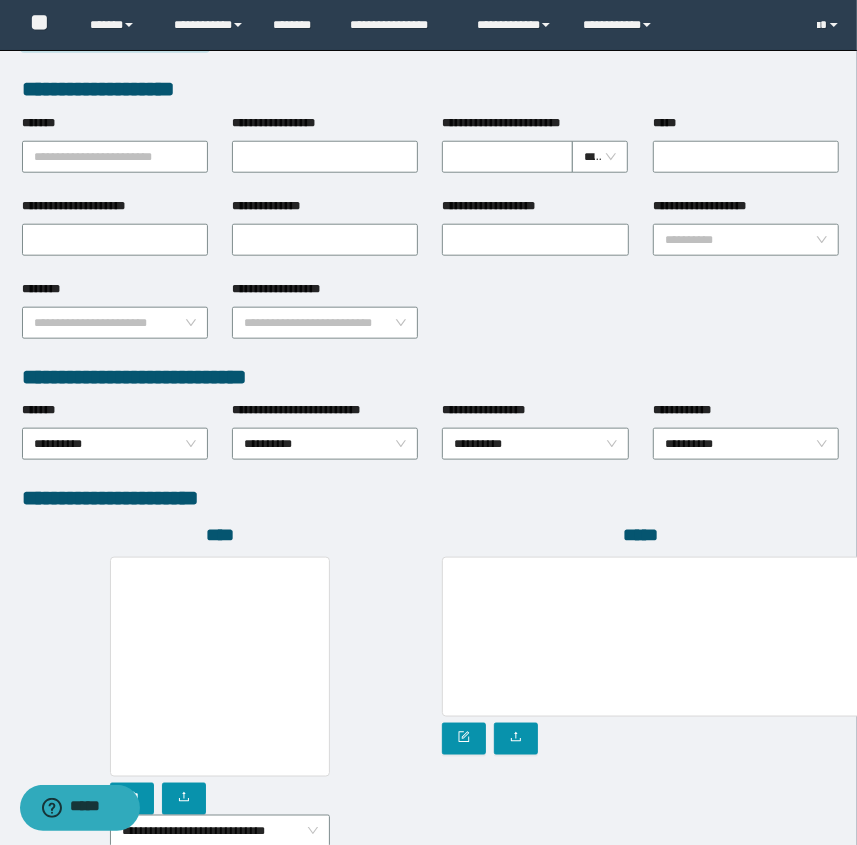 scroll, scrollTop: 890, scrollLeft: 0, axis: vertical 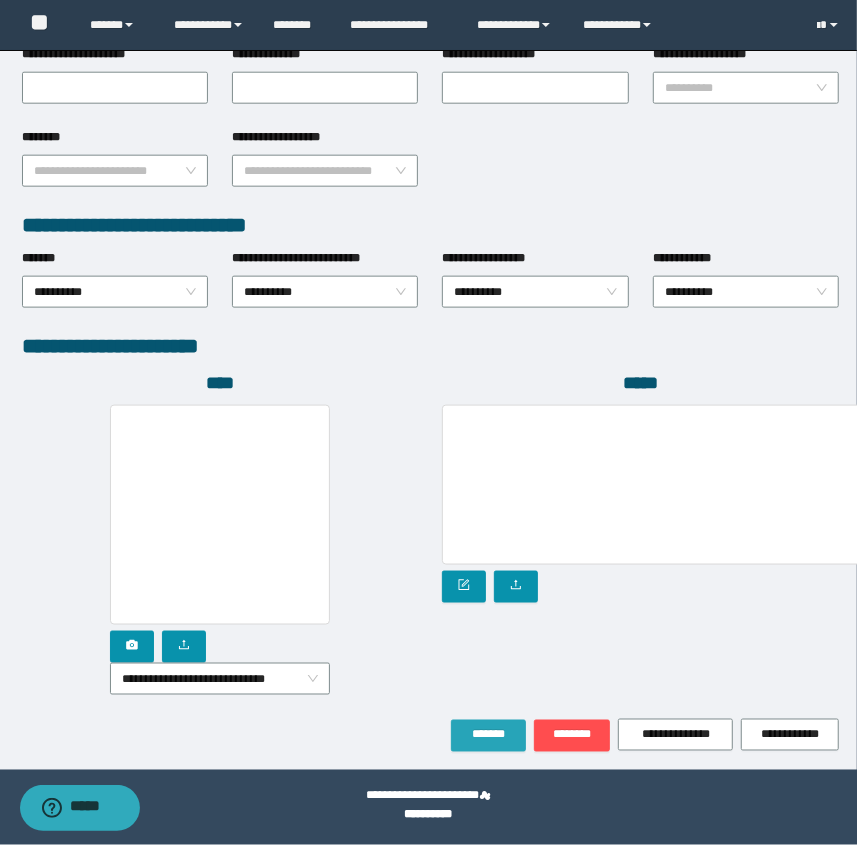 click on "*******" at bounding box center [488, 735] 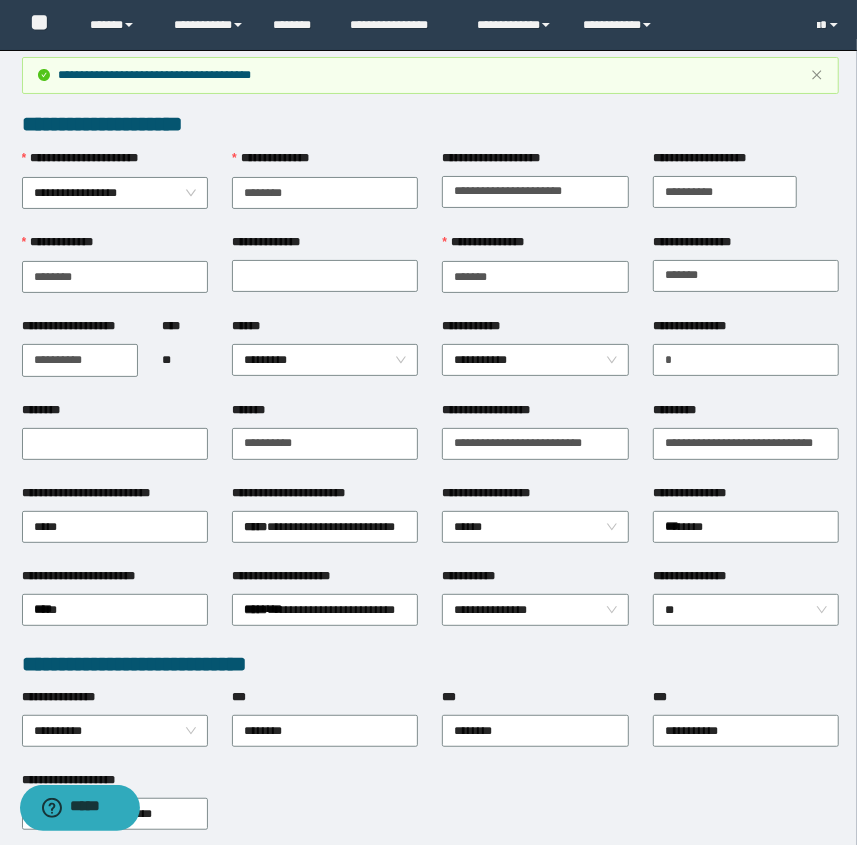 scroll, scrollTop: 0, scrollLeft: 0, axis: both 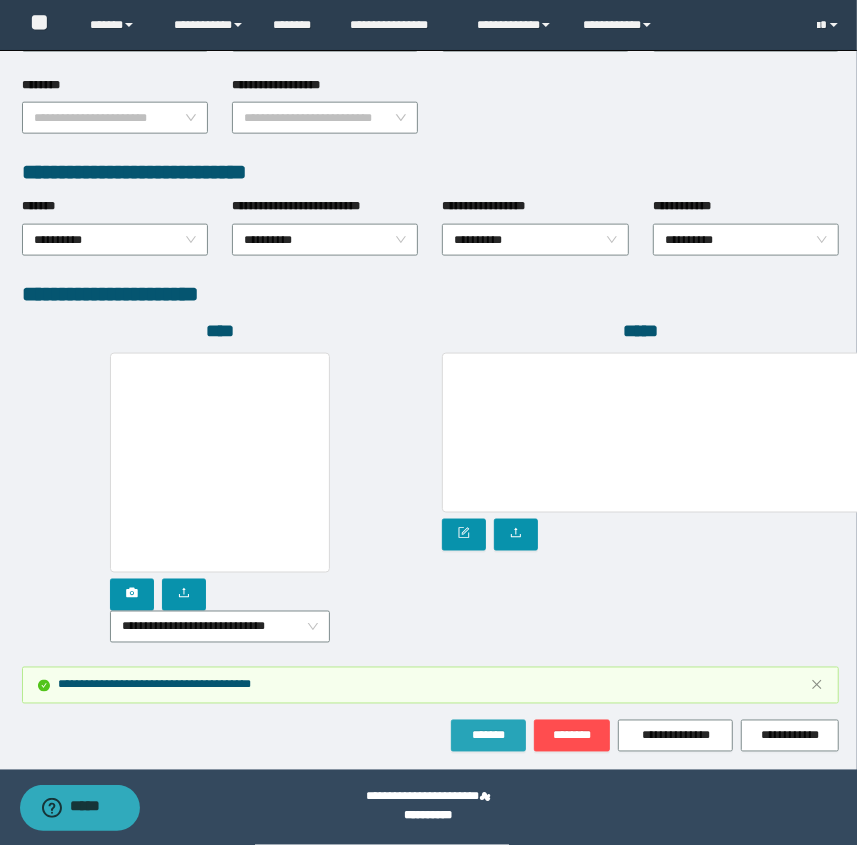 click on "*******" at bounding box center (488, 736) 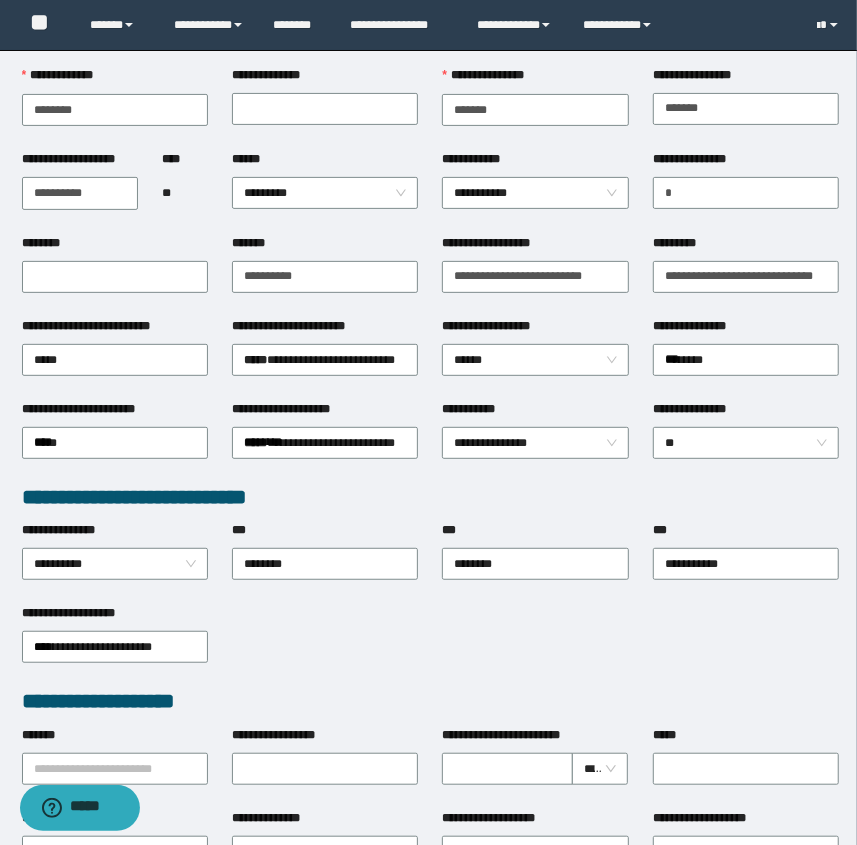 scroll, scrollTop: 176, scrollLeft: 0, axis: vertical 